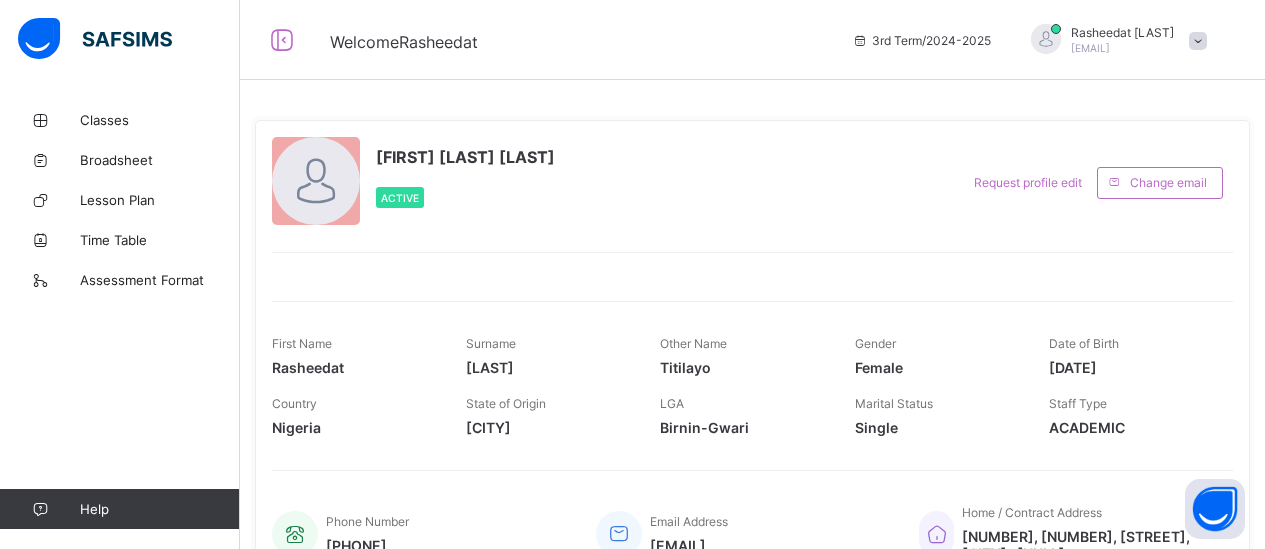 scroll, scrollTop: 0, scrollLeft: 0, axis: both 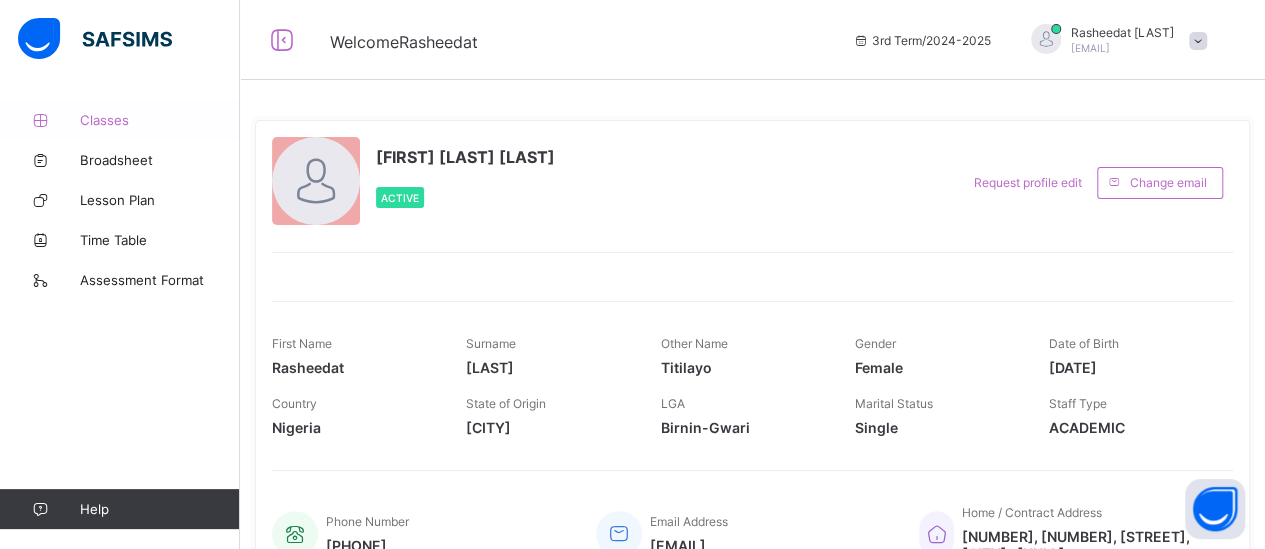 click on "Classes" at bounding box center [120, 120] 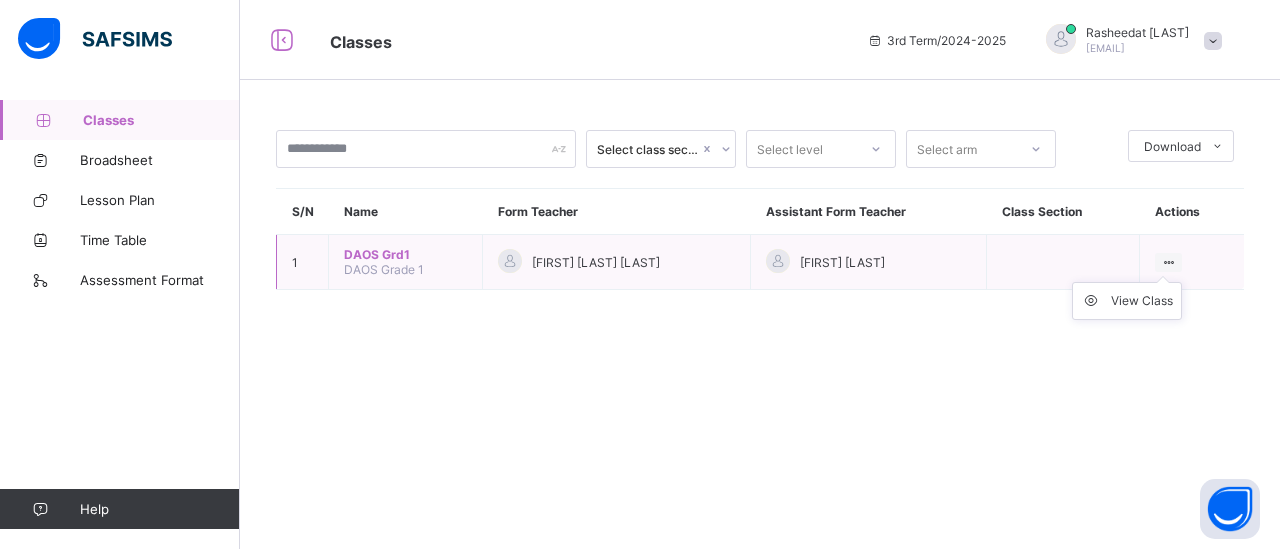 click on "View Class" at bounding box center [1127, 301] 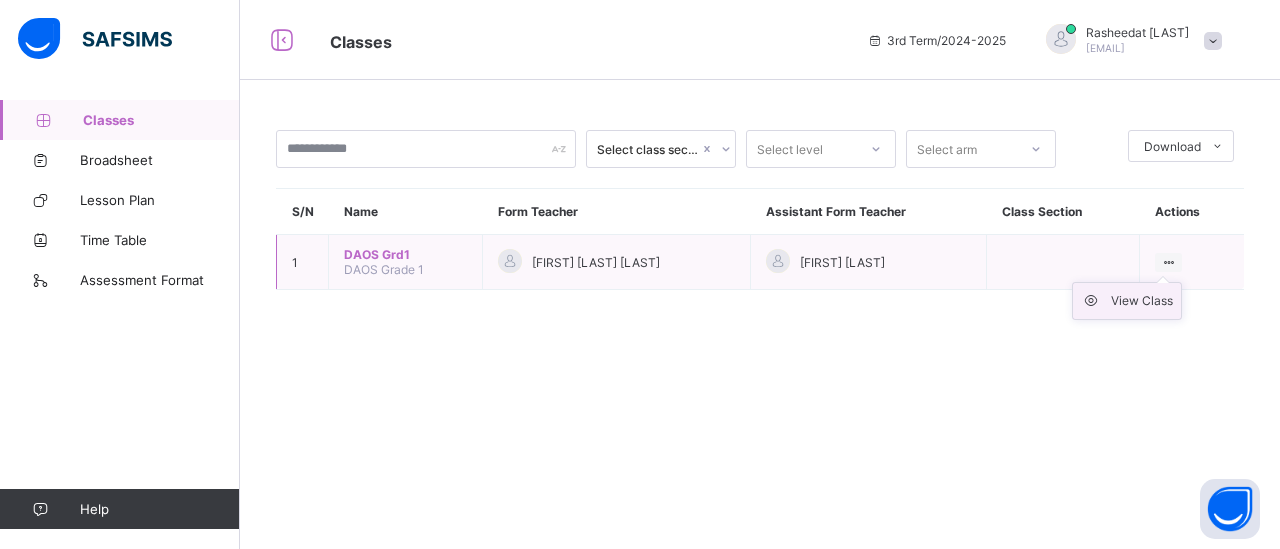 click on "View Class" at bounding box center [1142, 301] 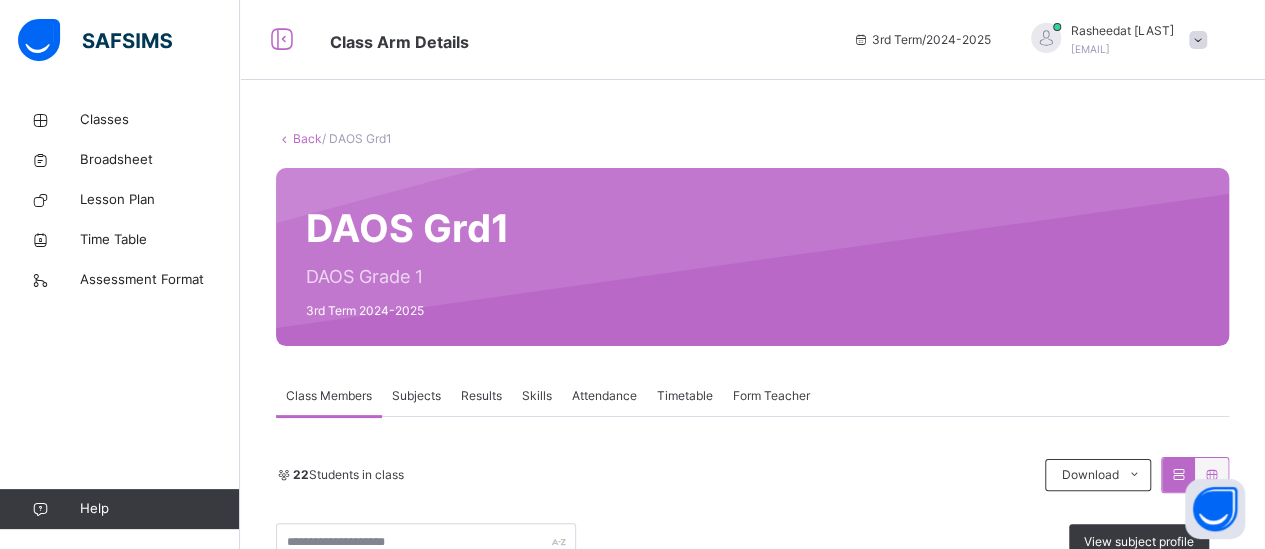 scroll, scrollTop: 480, scrollLeft: 0, axis: vertical 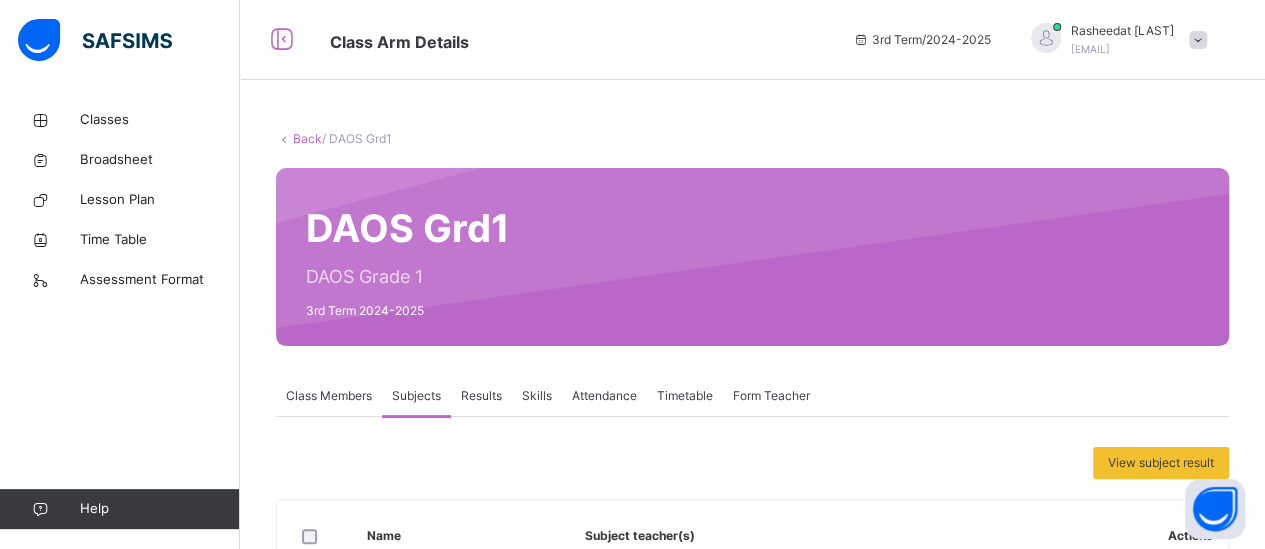 click on "Results" at bounding box center [481, 396] 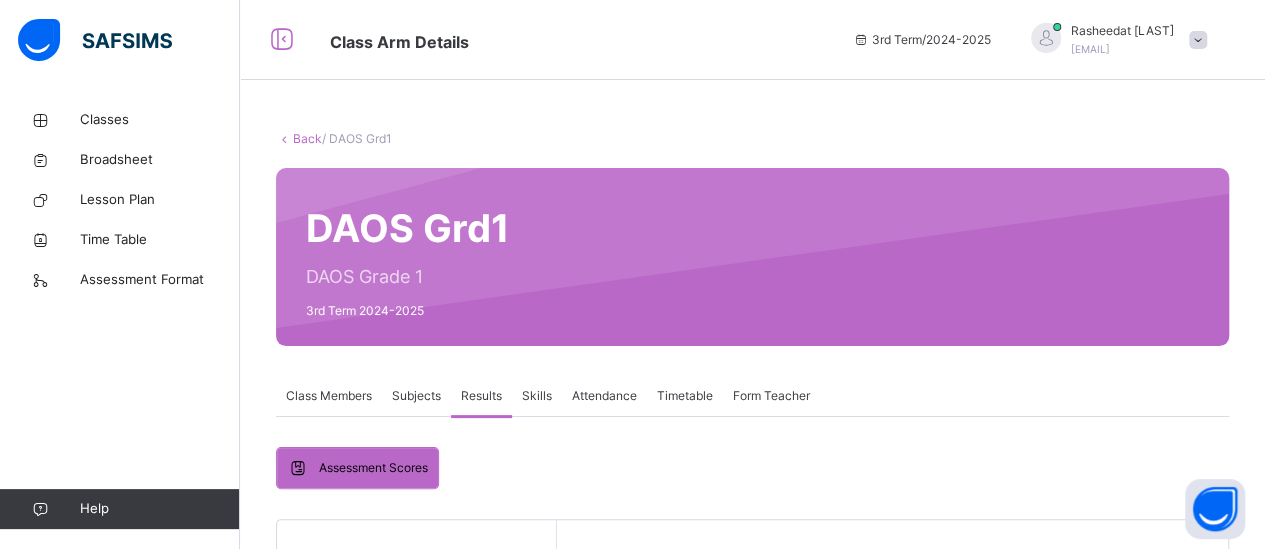 scroll, scrollTop: 480, scrollLeft: 0, axis: vertical 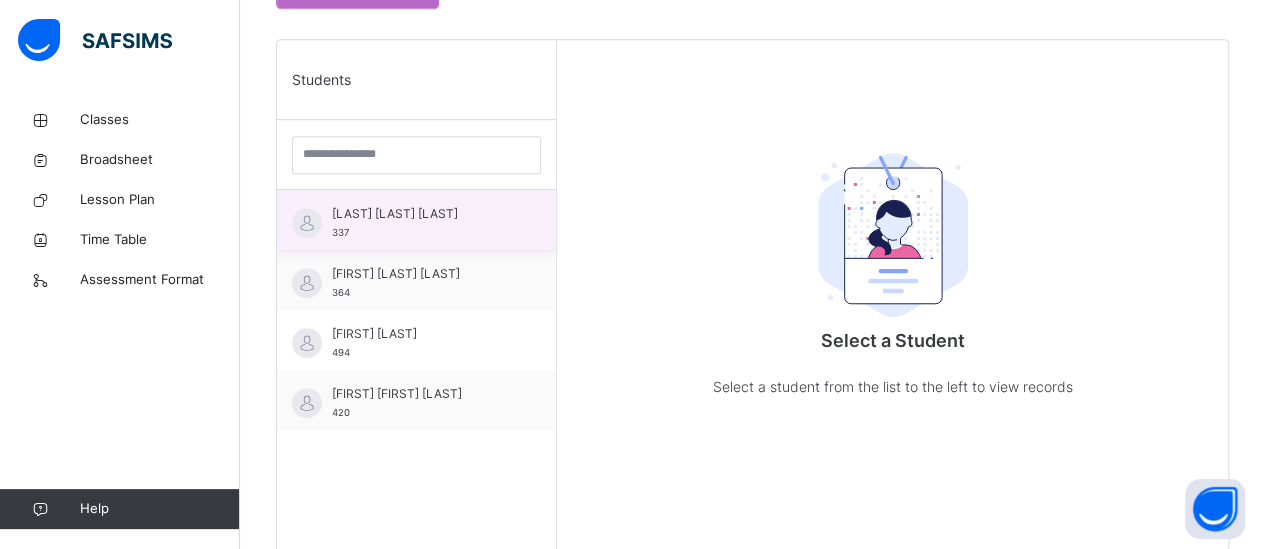 click on "[LAST] [LAST] [LAST]" at bounding box center (421, 214) 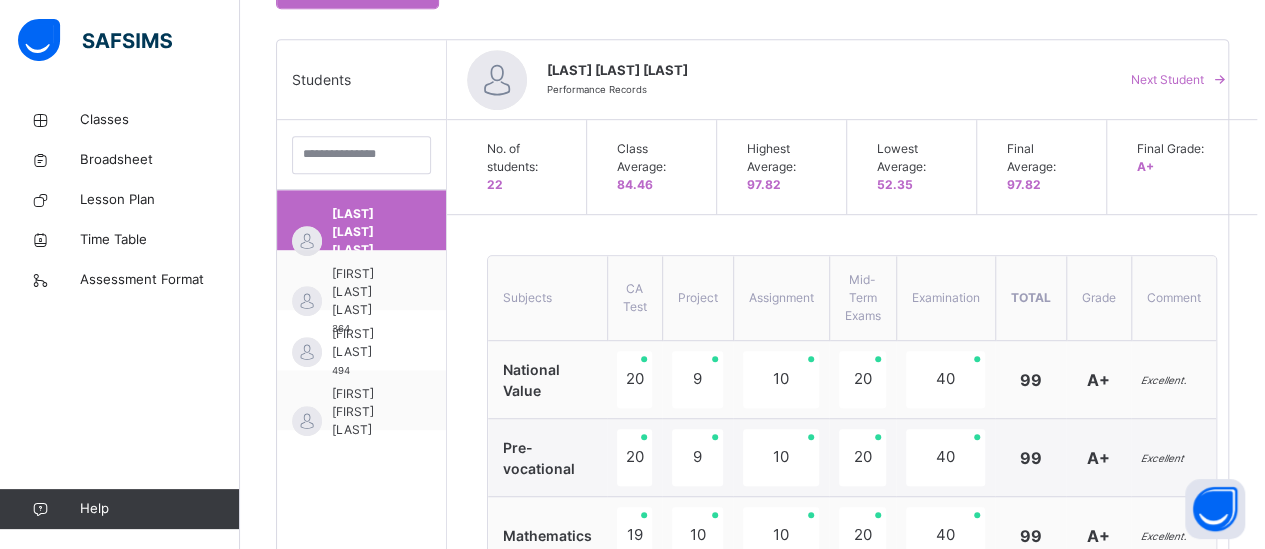 scroll, scrollTop: 961, scrollLeft: 0, axis: vertical 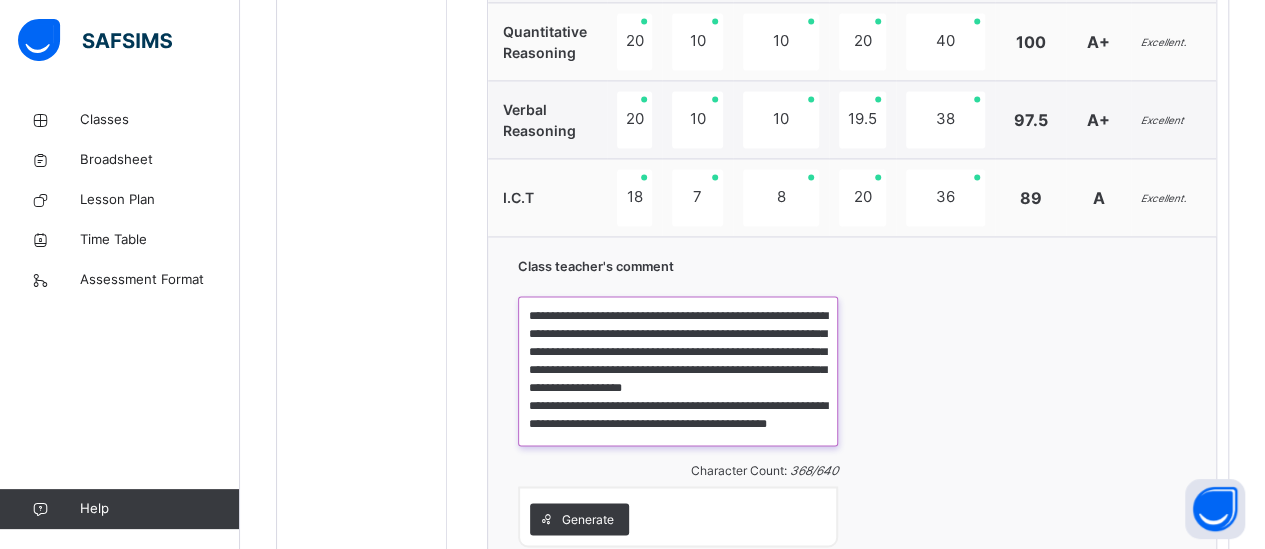 click on "**********" at bounding box center (678, 371) 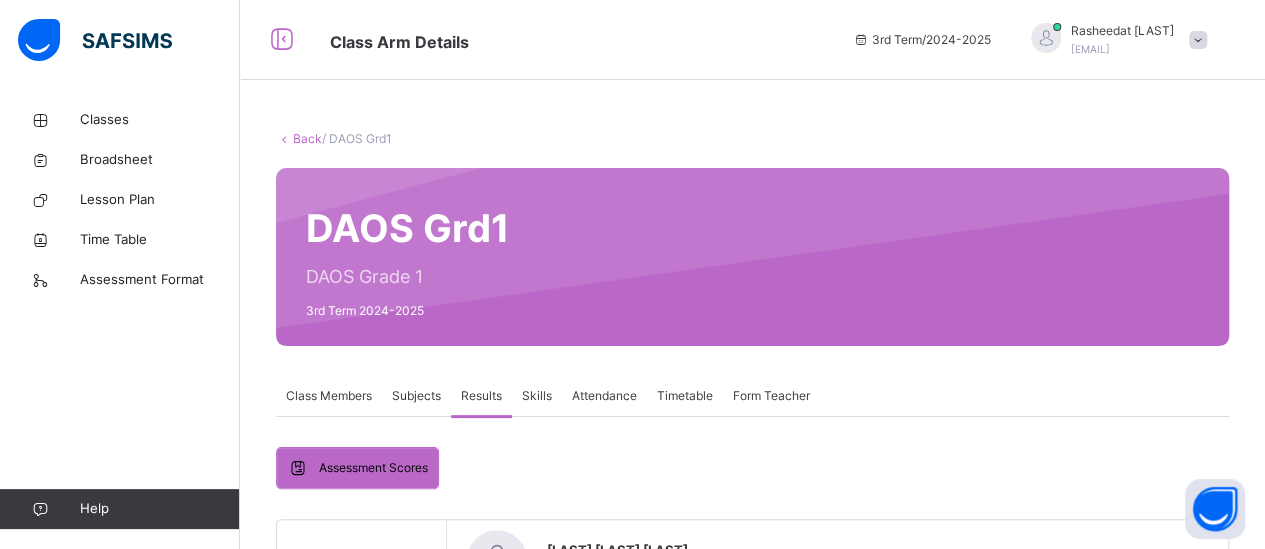 scroll, scrollTop: 480, scrollLeft: 0, axis: vertical 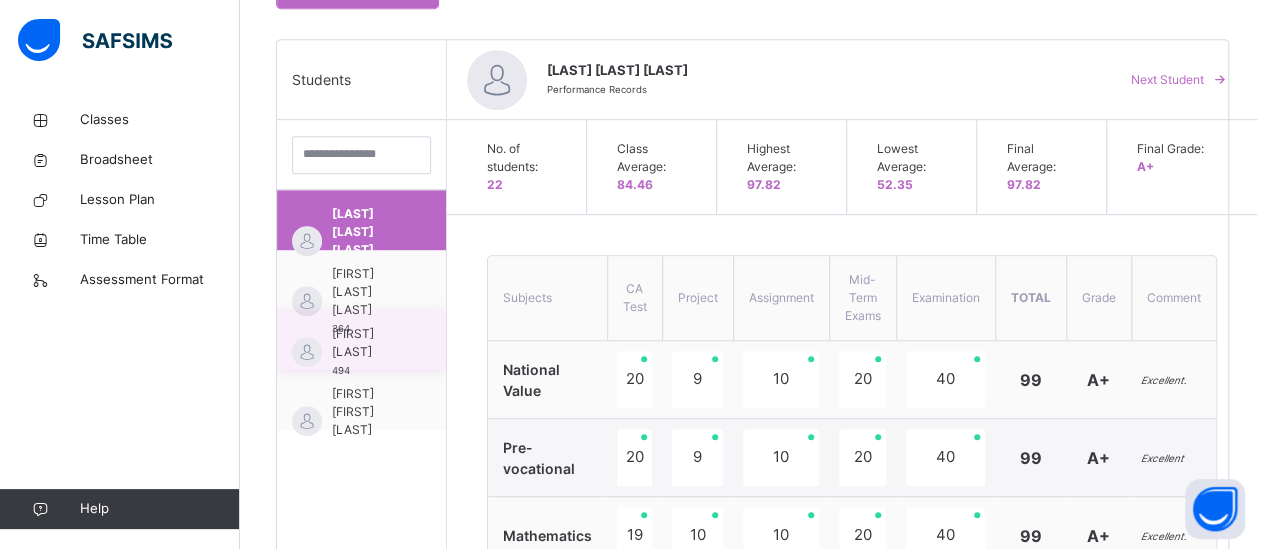 click on "[FIRST] [LAST]" at bounding box center [361, 340] 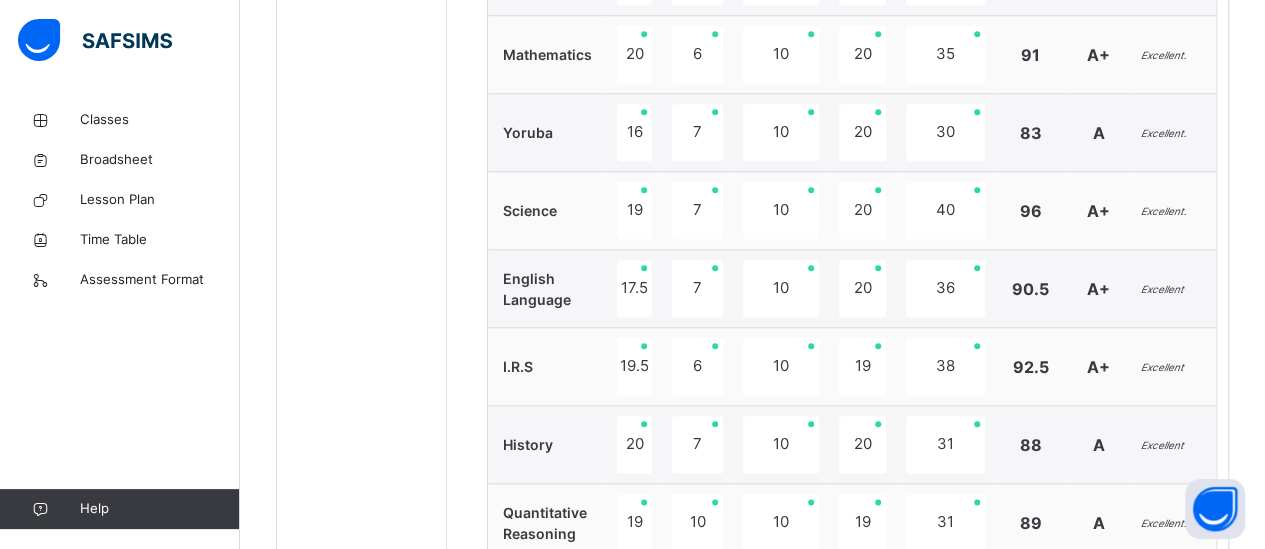scroll, scrollTop: 1442, scrollLeft: 0, axis: vertical 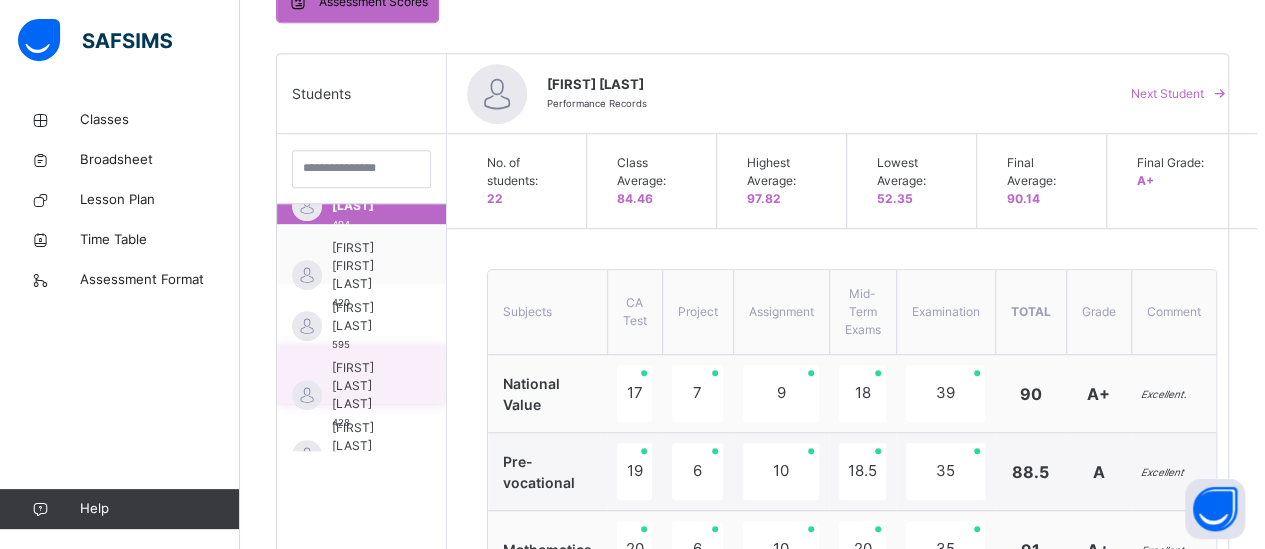 click on "[FIRST] [LAST] [LAST]" at bounding box center (366, 386) 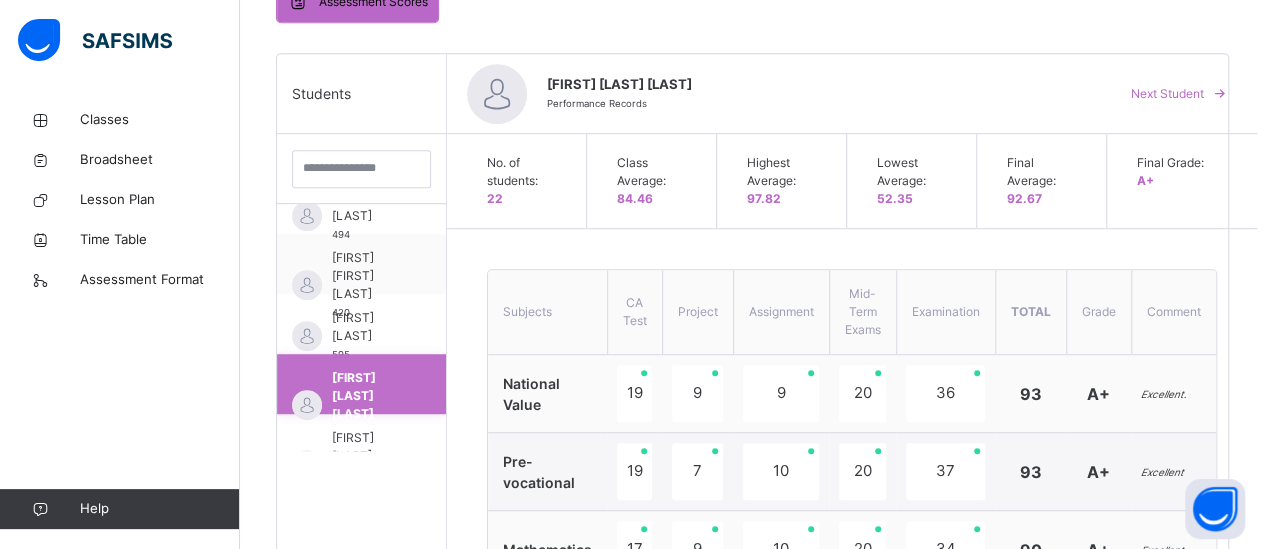 scroll, scrollTop: 160, scrollLeft: 0, axis: vertical 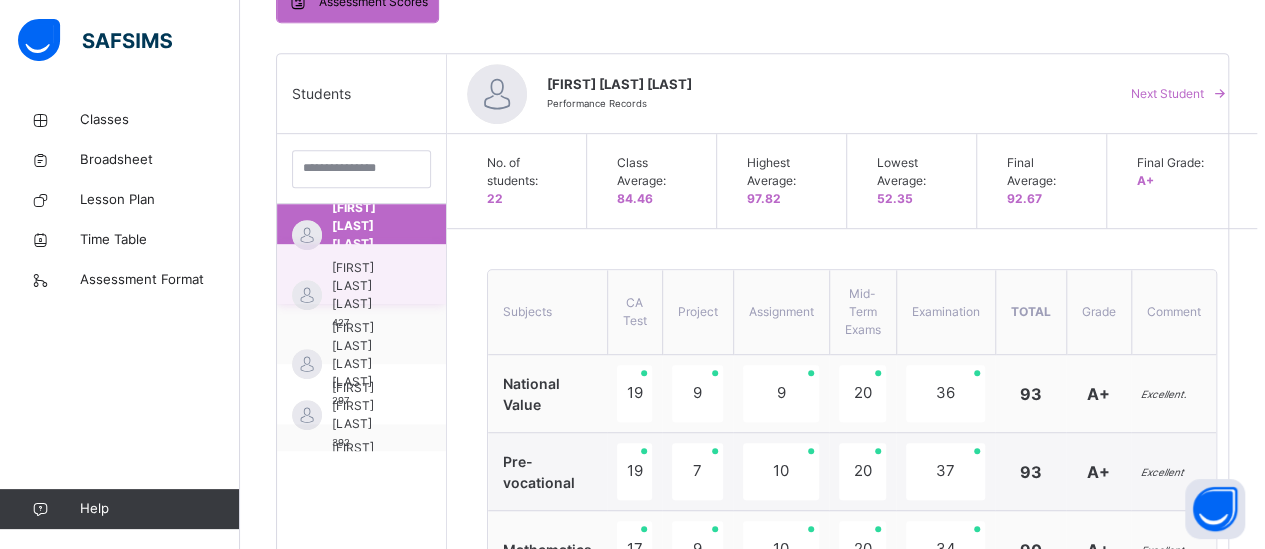 click on "[FIRST] [LAST] [LAST]" at bounding box center [366, 286] 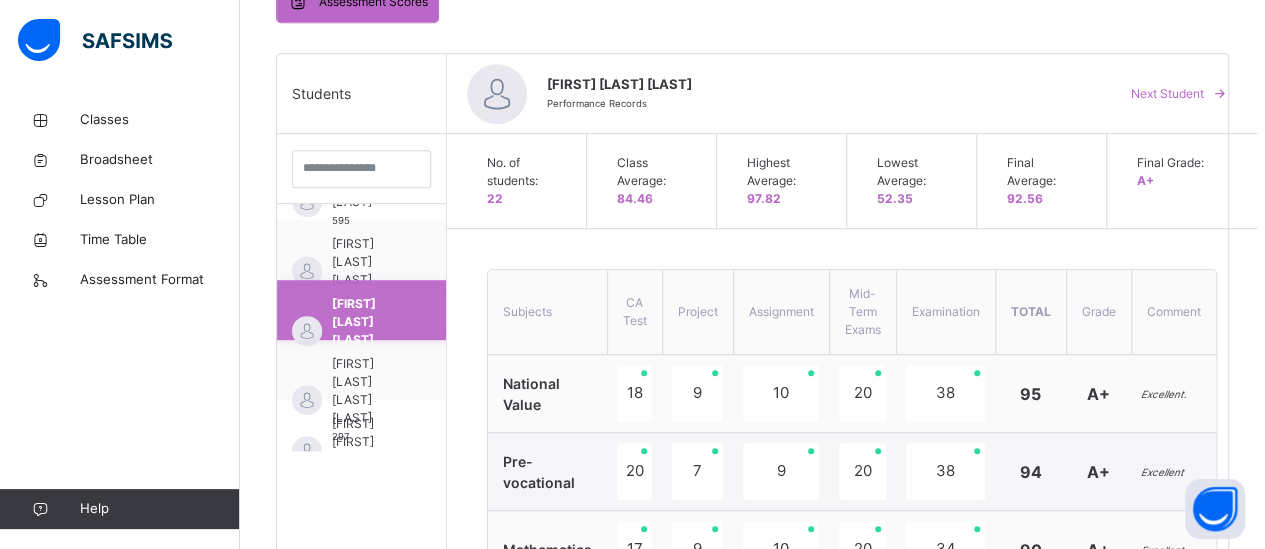 scroll, scrollTop: 320, scrollLeft: 0, axis: vertical 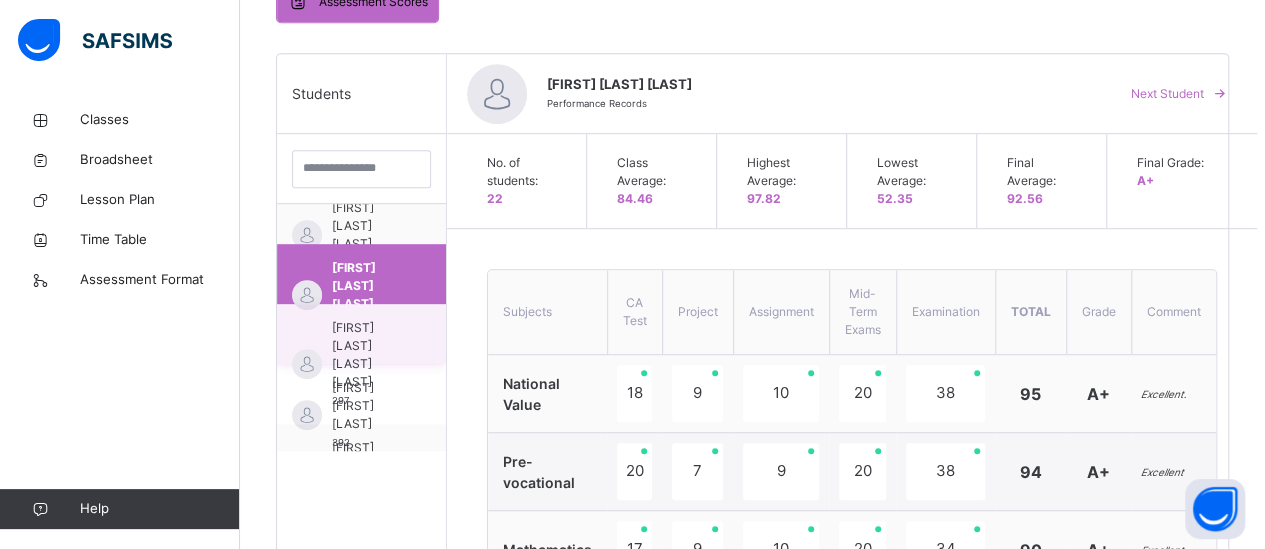 click on "[FIRST] [LAST] [LAST] [LAST]" at bounding box center [366, 355] 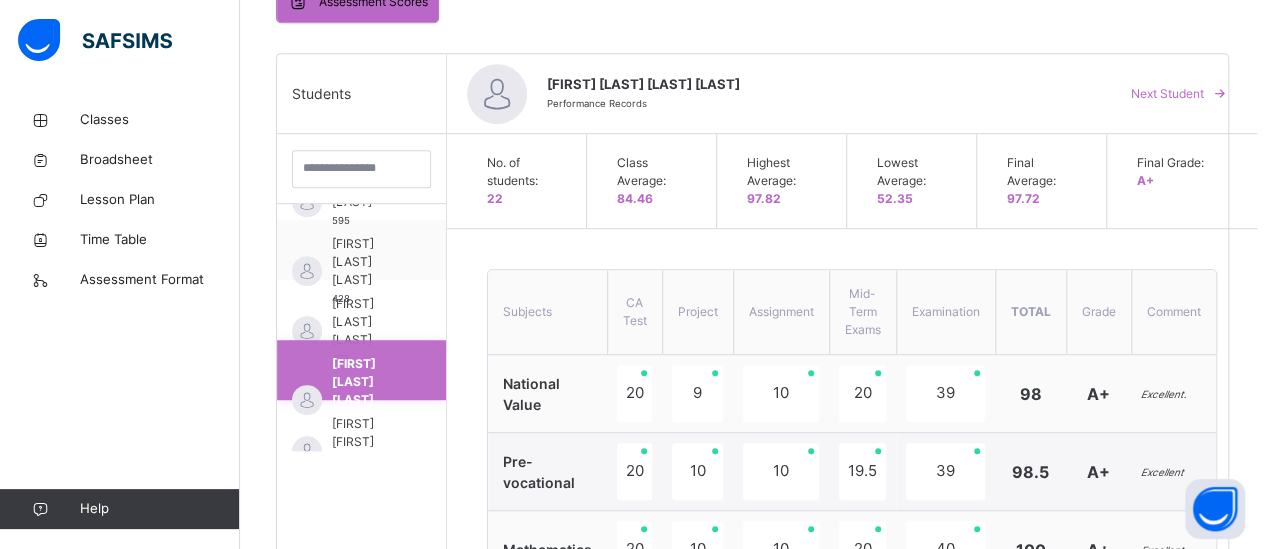 scroll, scrollTop: 320, scrollLeft: 0, axis: vertical 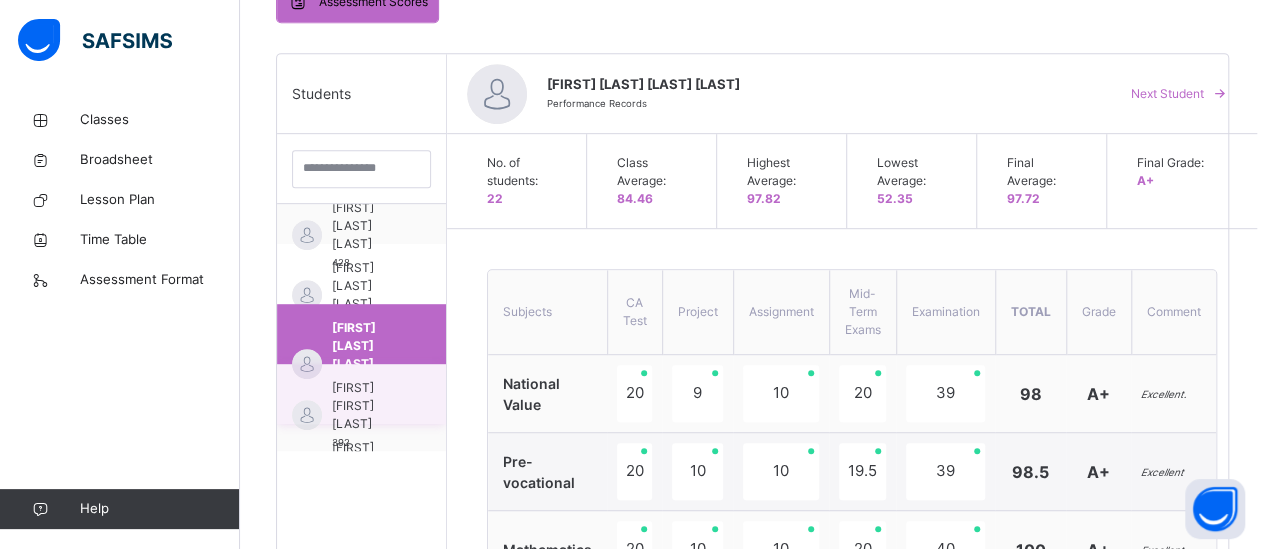 click on "[FIRST] [FIRST] [LAST]" at bounding box center (366, 406) 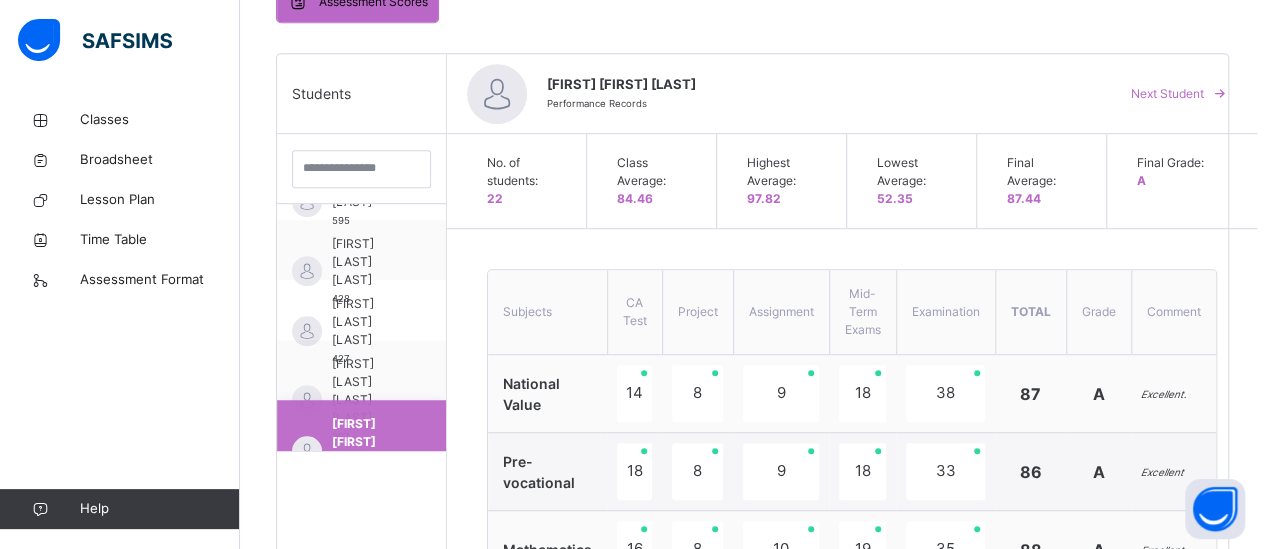 scroll, scrollTop: 320, scrollLeft: 0, axis: vertical 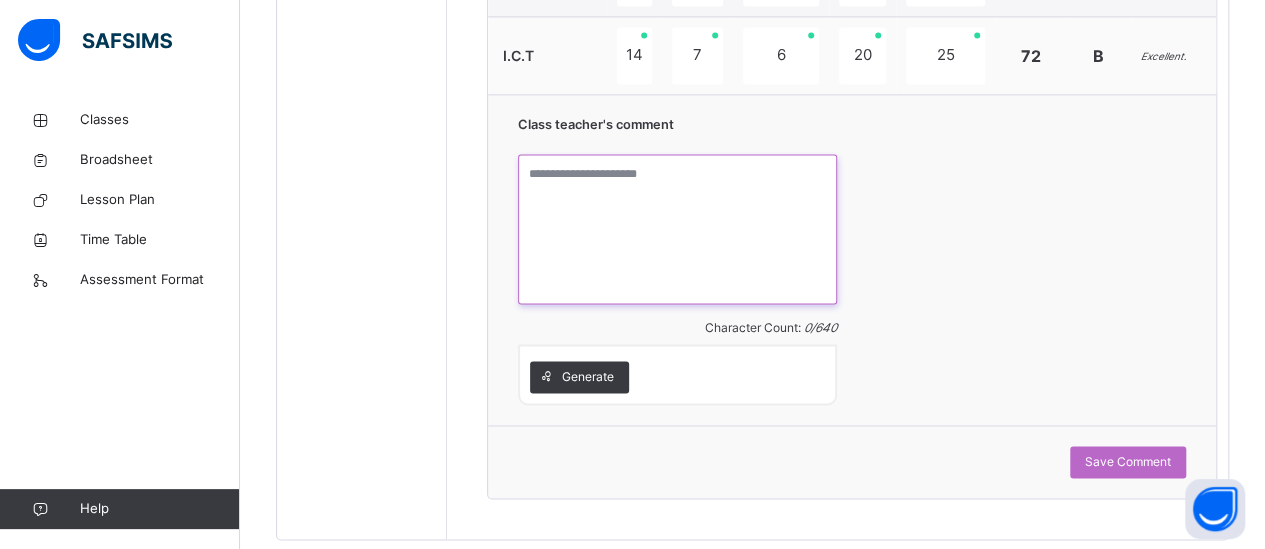 click at bounding box center (677, 229) 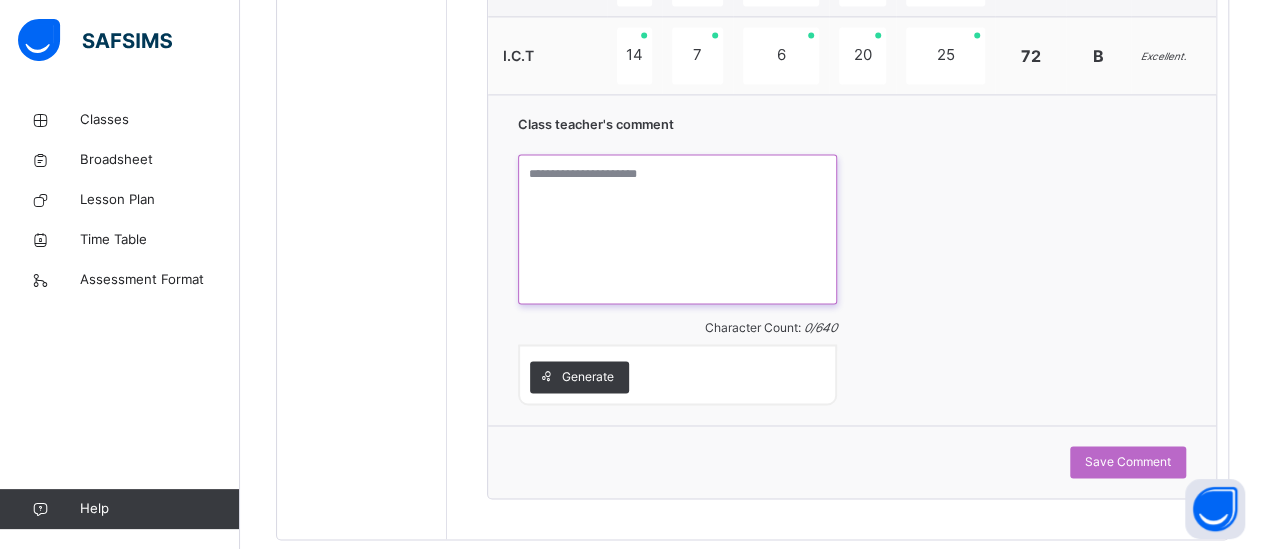 paste on "**********" 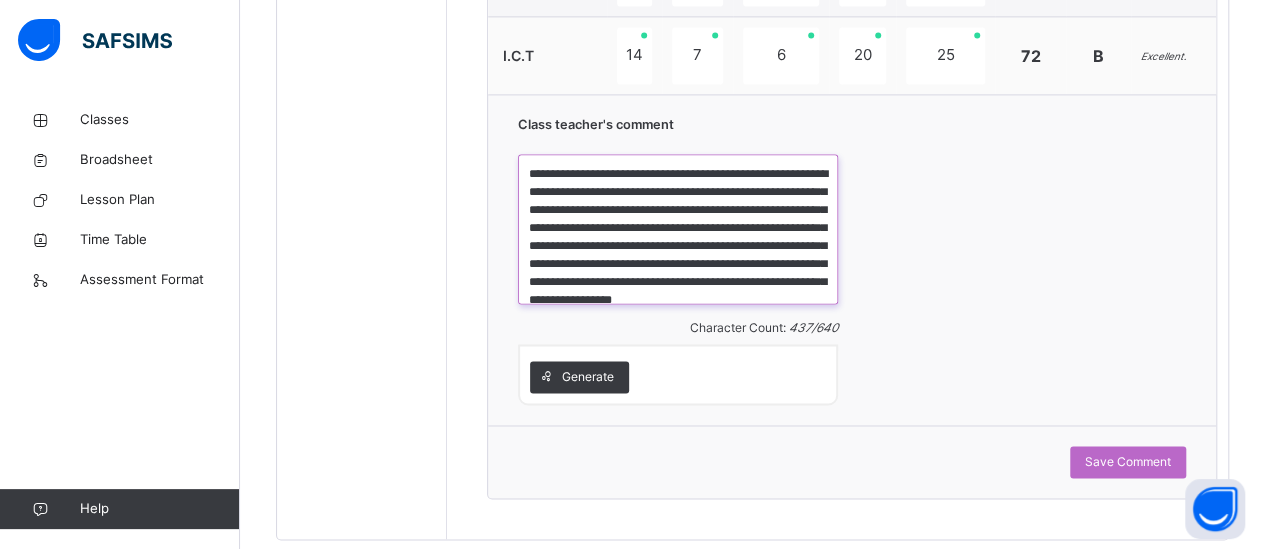scroll, scrollTop: 40, scrollLeft: 0, axis: vertical 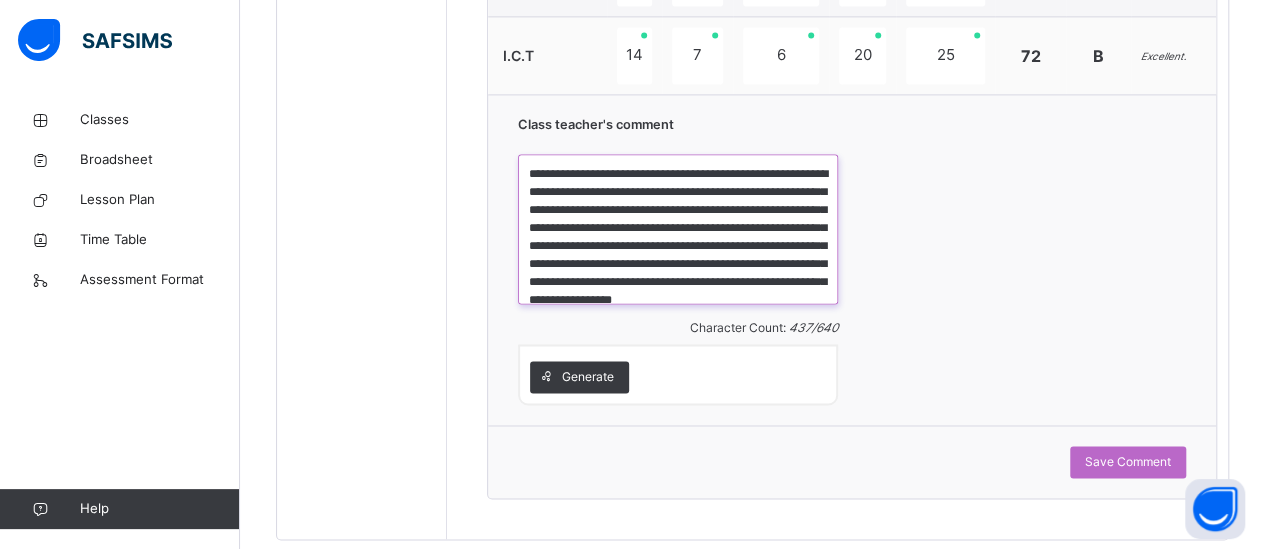 click on "**********" at bounding box center (678, 229) 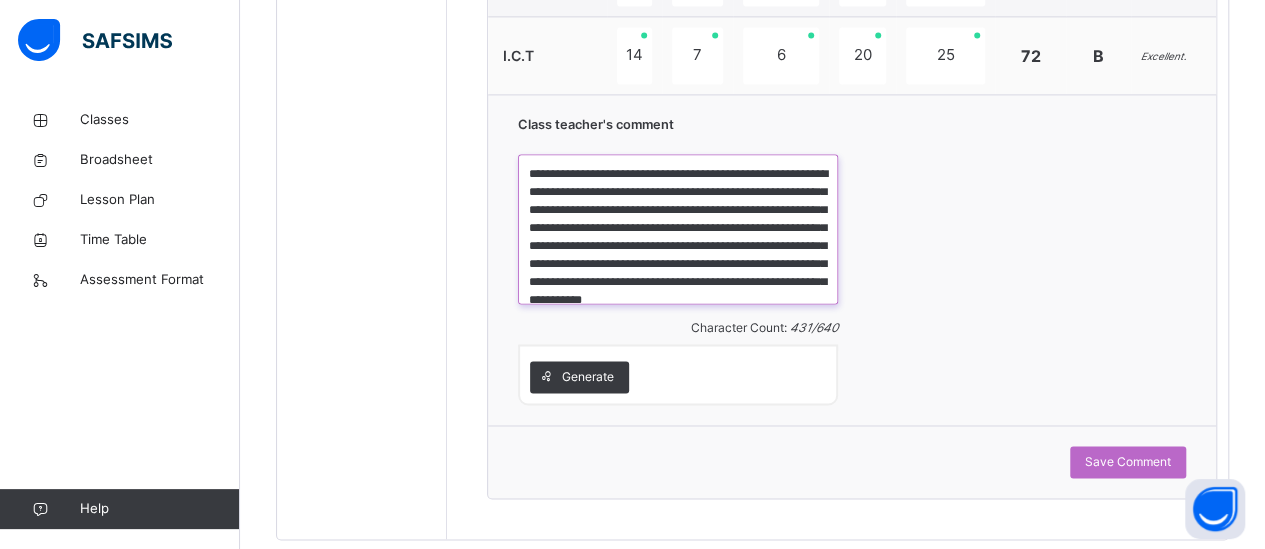 click on "**********" at bounding box center [678, 229] 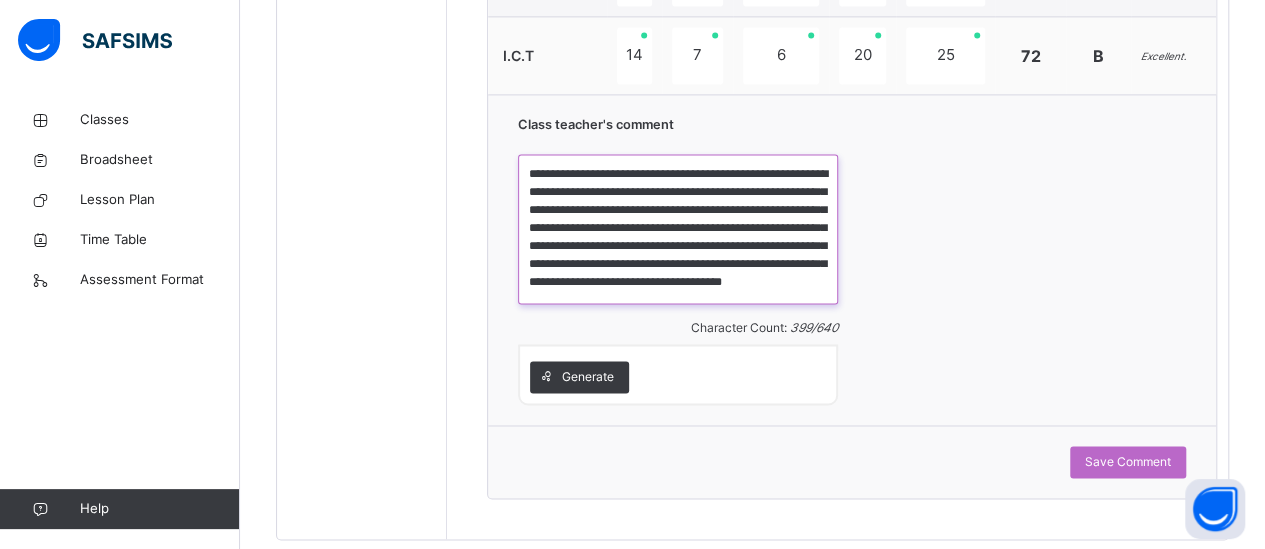 scroll, scrollTop: 33, scrollLeft: 0, axis: vertical 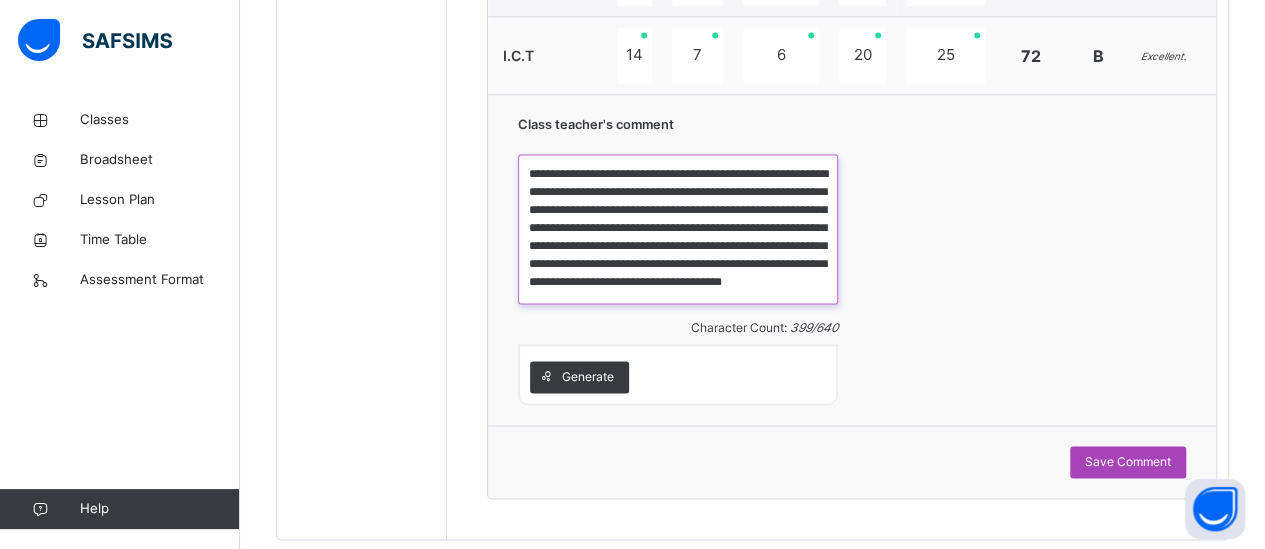 type on "**********" 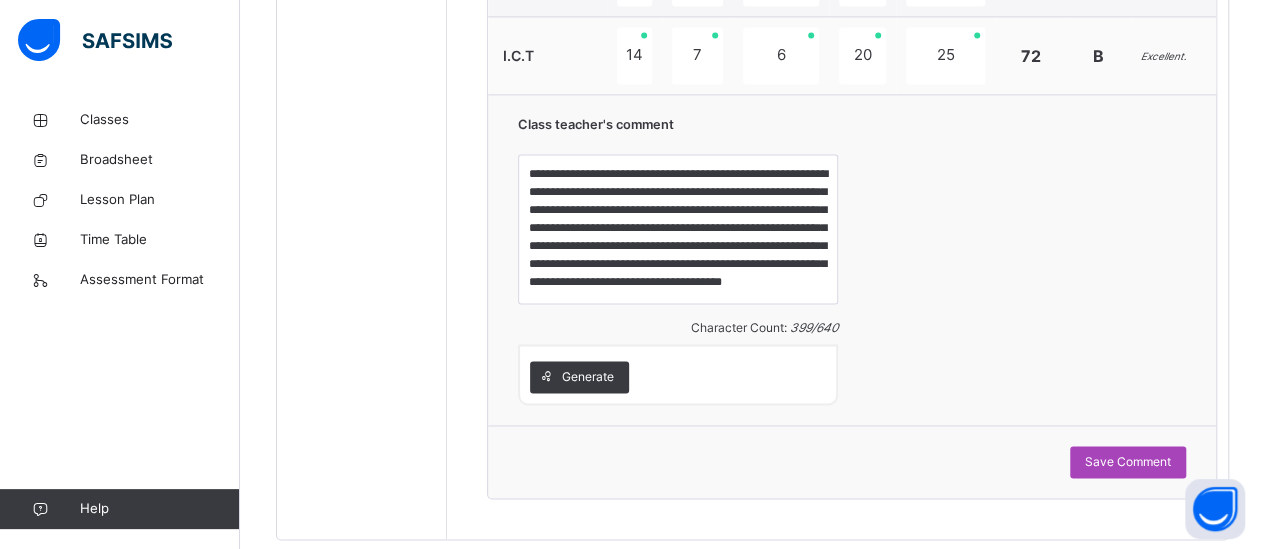 click on "Save Comment" at bounding box center [1128, 462] 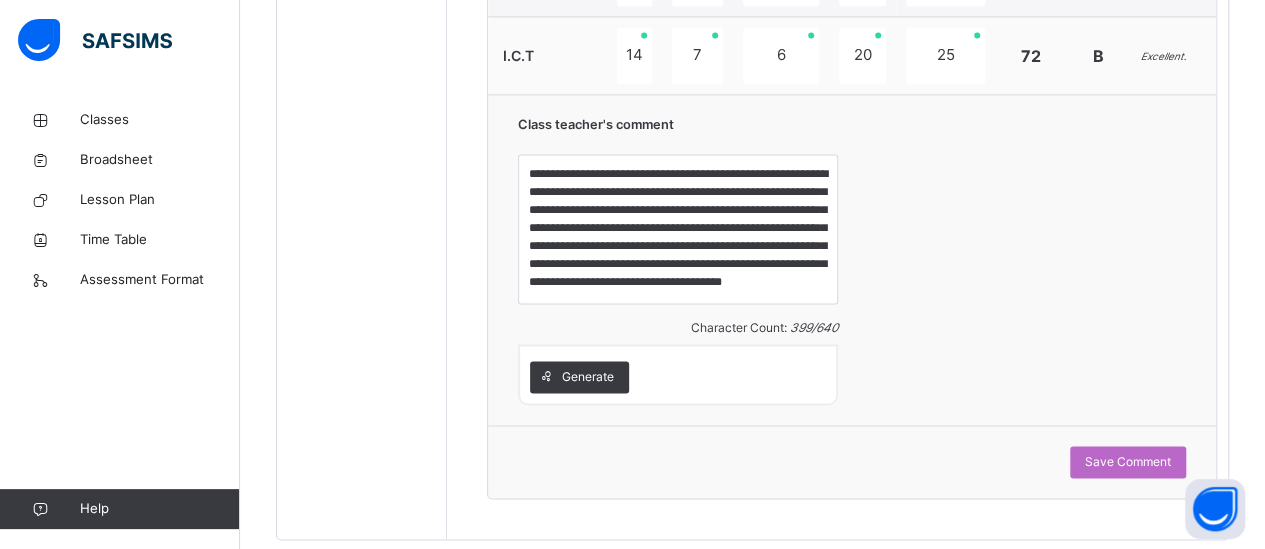 scroll, scrollTop: 947, scrollLeft: 0, axis: vertical 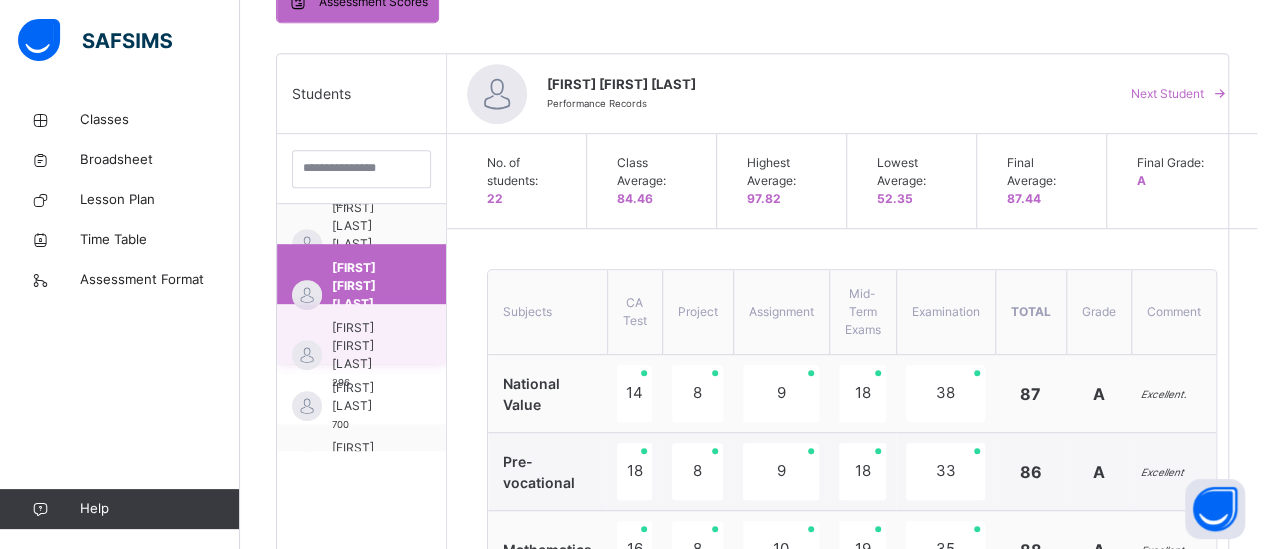 click on "[FIRST] [FIRST] [LAST]" at bounding box center [366, 346] 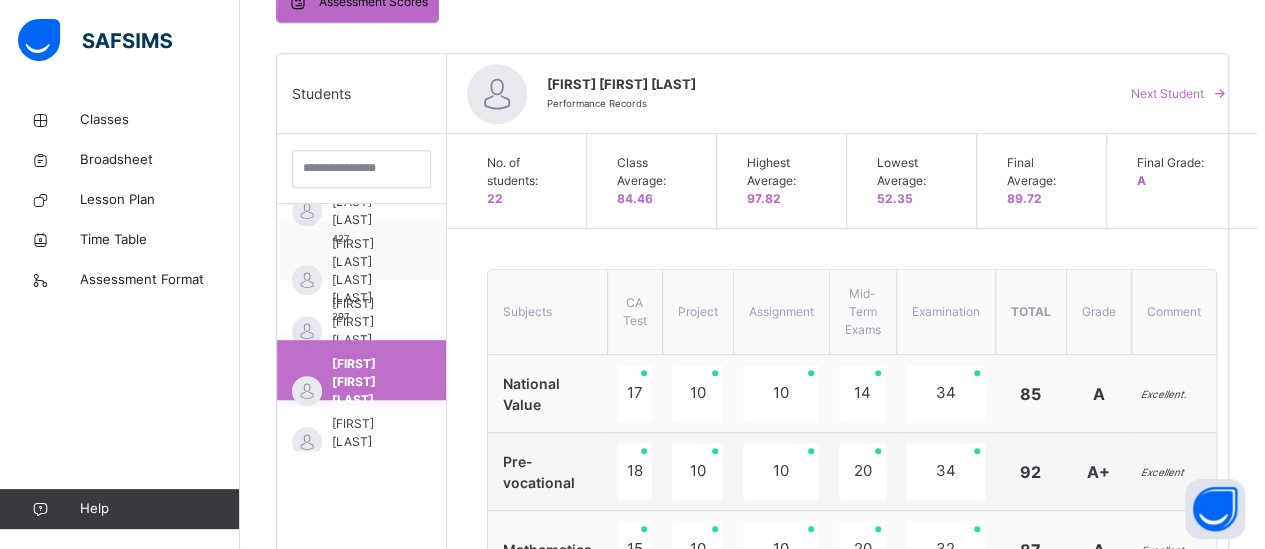 scroll, scrollTop: 440, scrollLeft: 0, axis: vertical 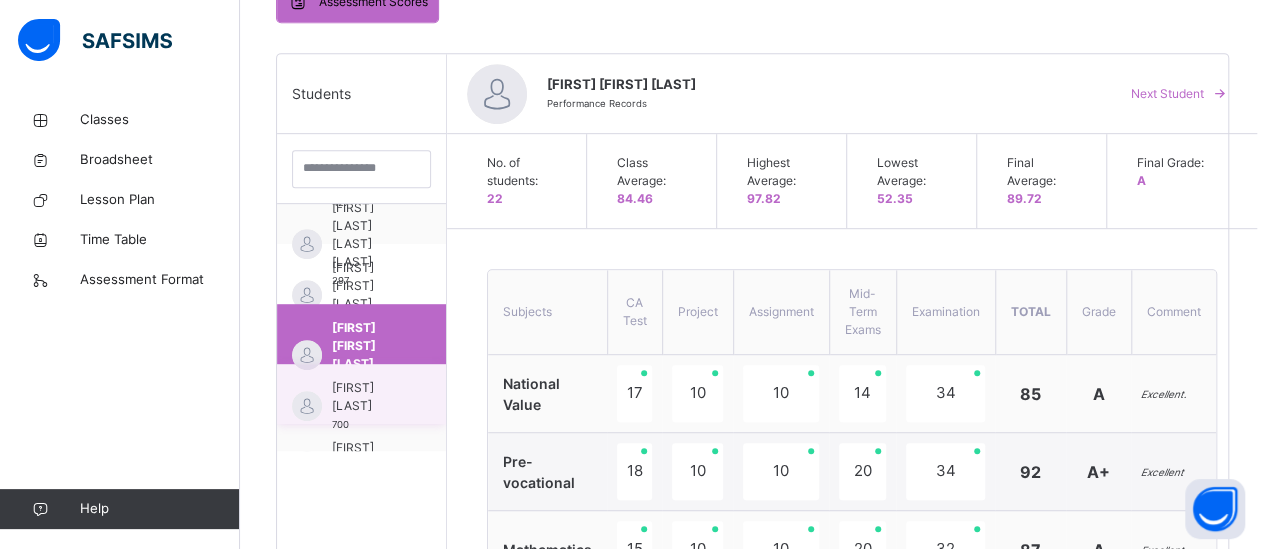 click on "[FIRST] [LAST]" at bounding box center [366, 397] 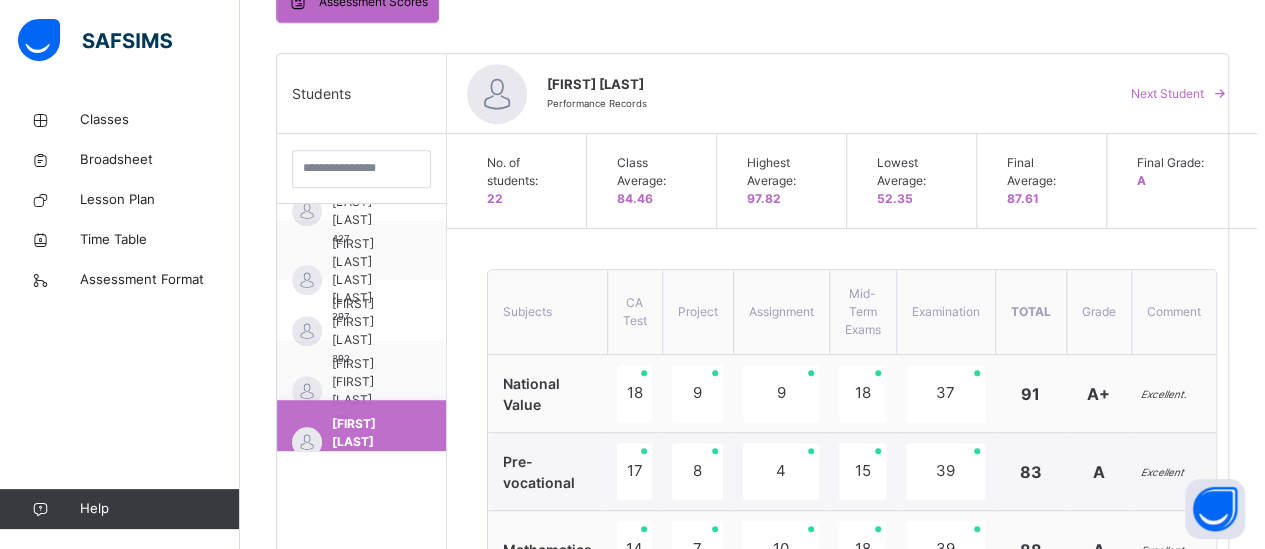 scroll, scrollTop: 440, scrollLeft: 0, axis: vertical 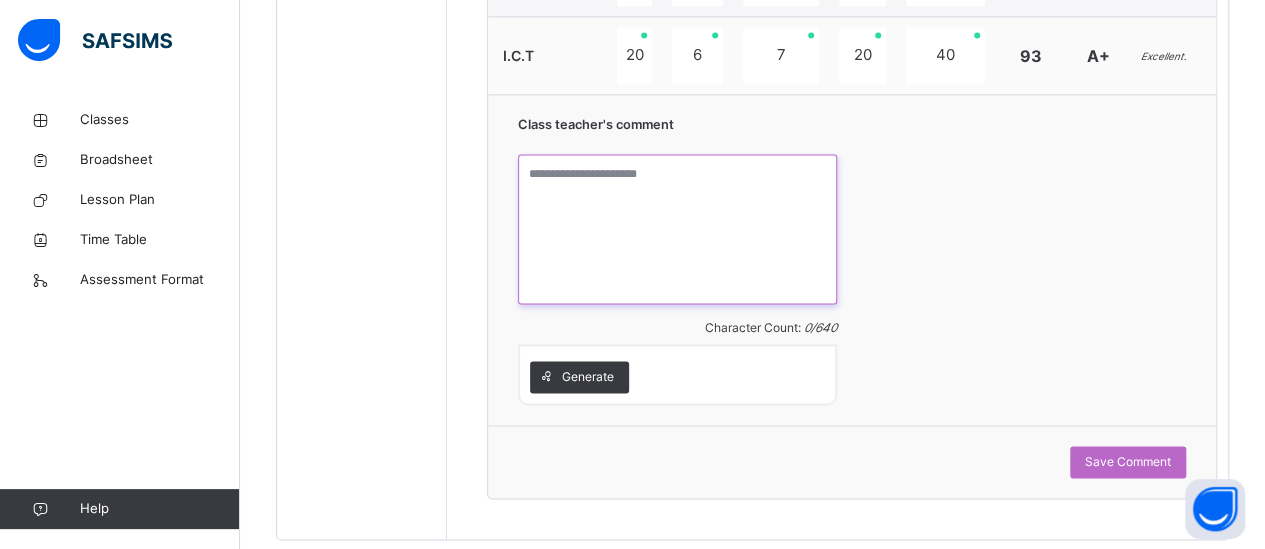click at bounding box center (677, 229) 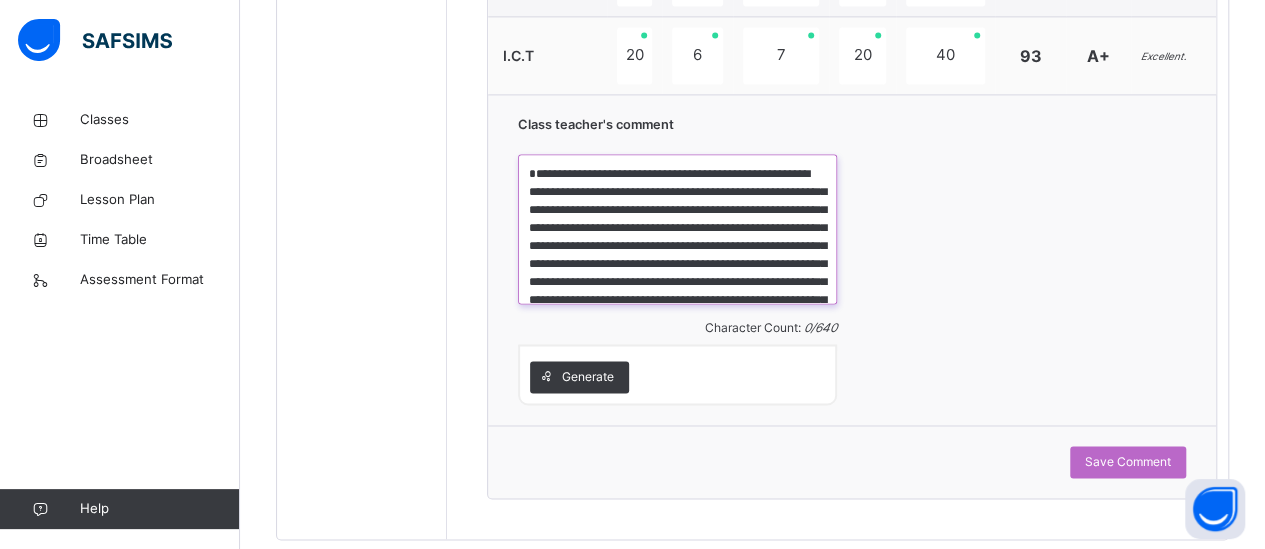 scroll, scrollTop: 76, scrollLeft: 0, axis: vertical 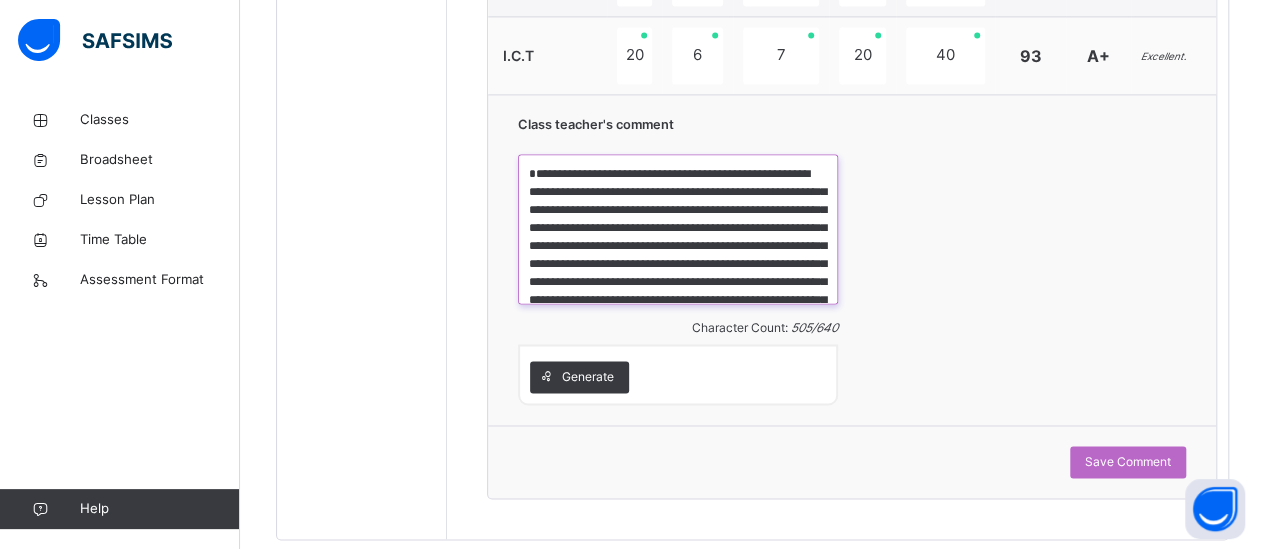 click on "**********" at bounding box center [678, 229] 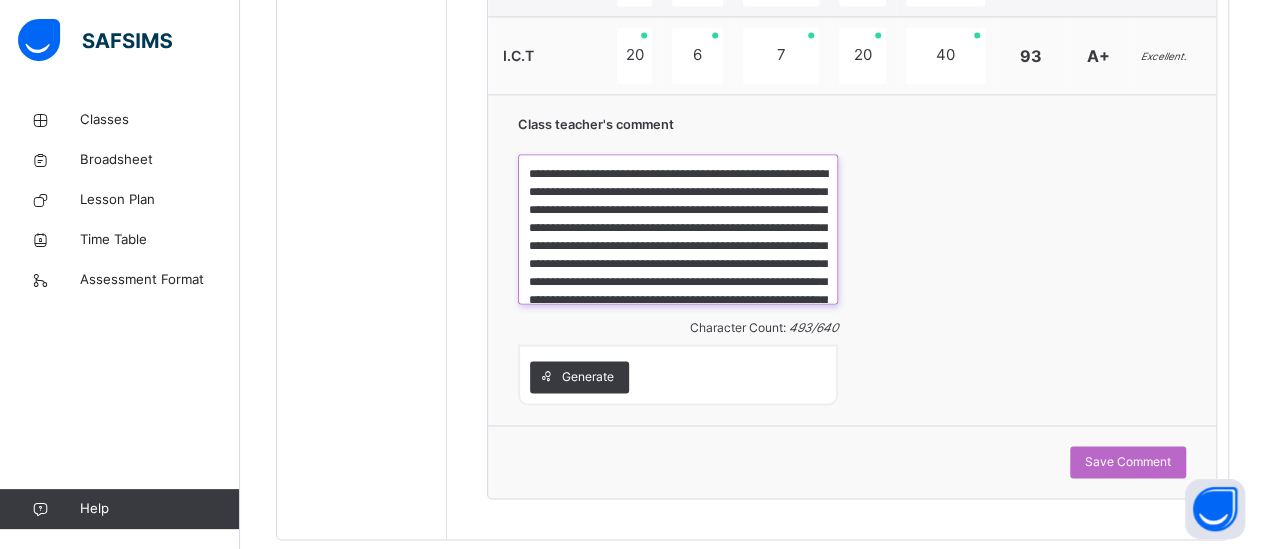 click on "**********" at bounding box center (678, 229) 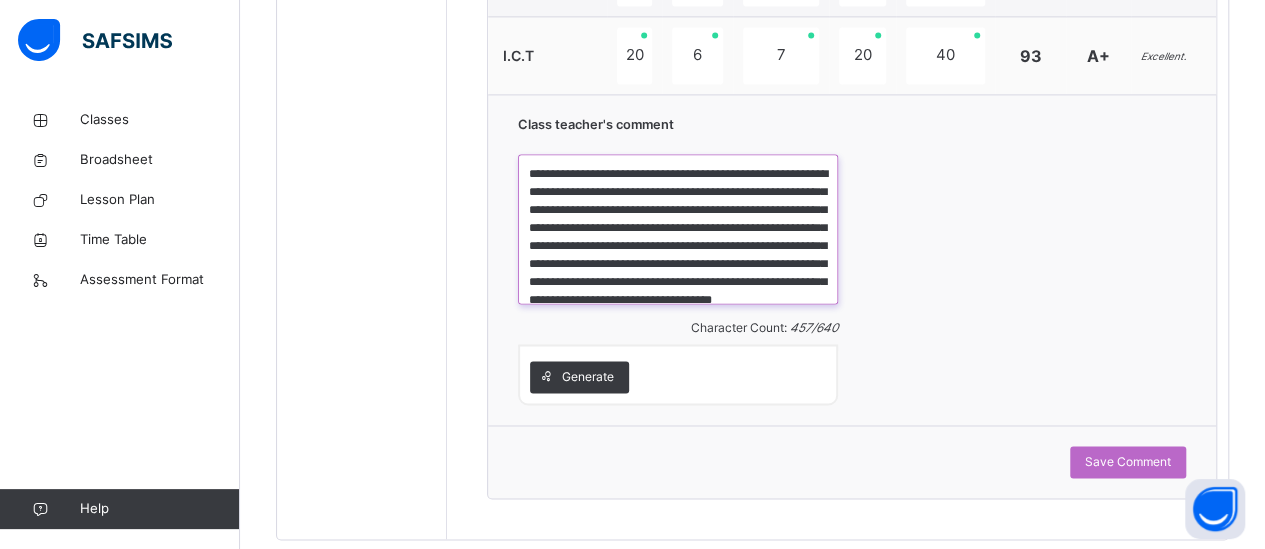 click on "**********" at bounding box center (678, 229) 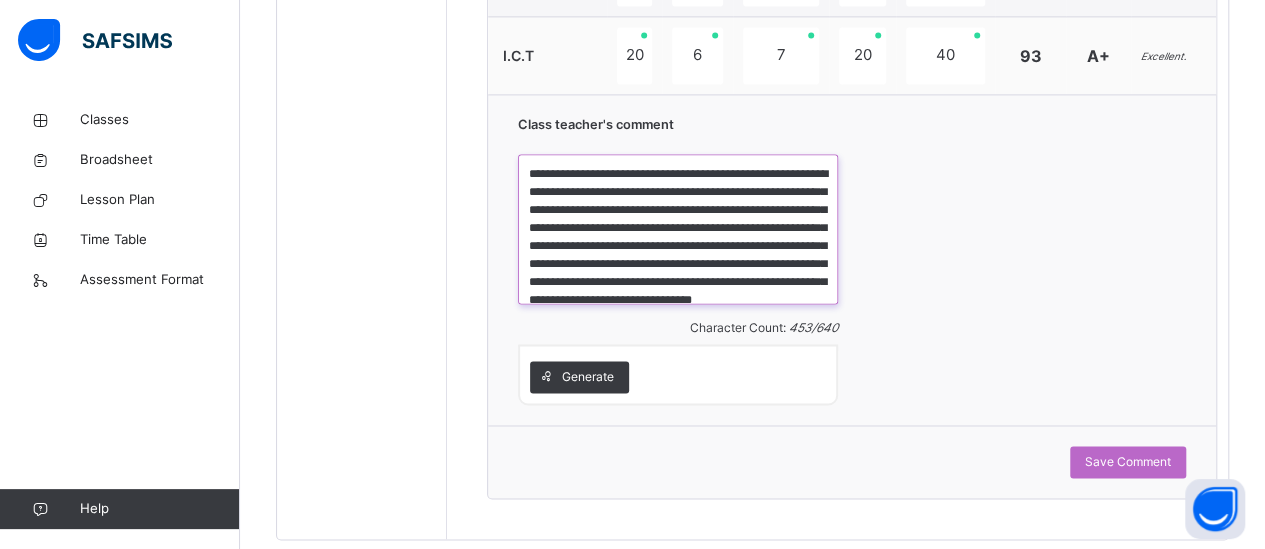 click on "**********" at bounding box center [678, 229] 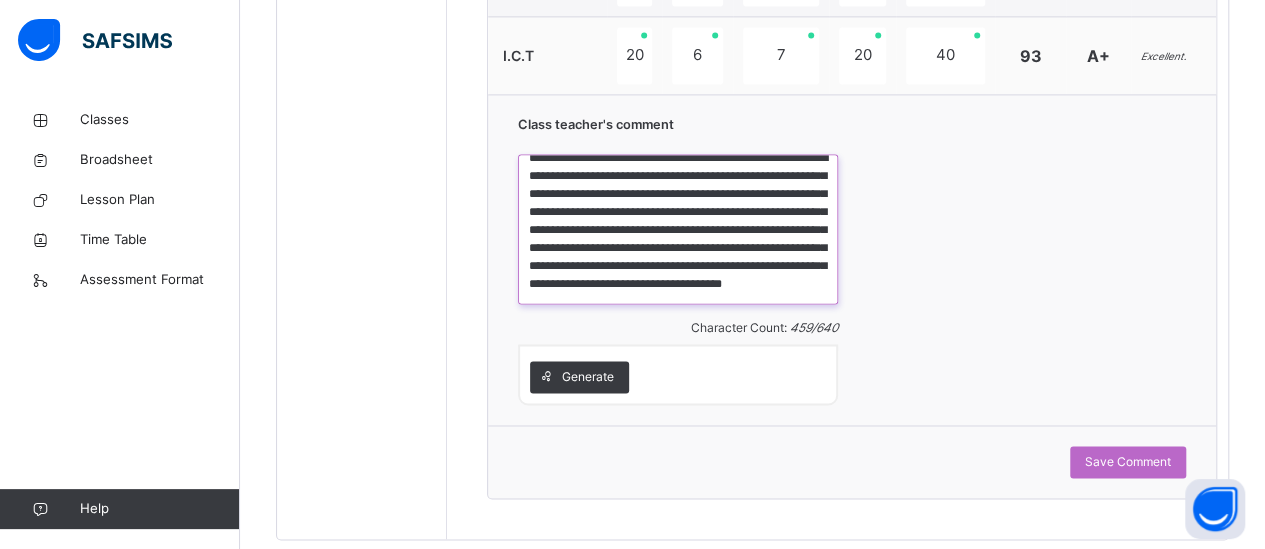 scroll, scrollTop: 51, scrollLeft: 0, axis: vertical 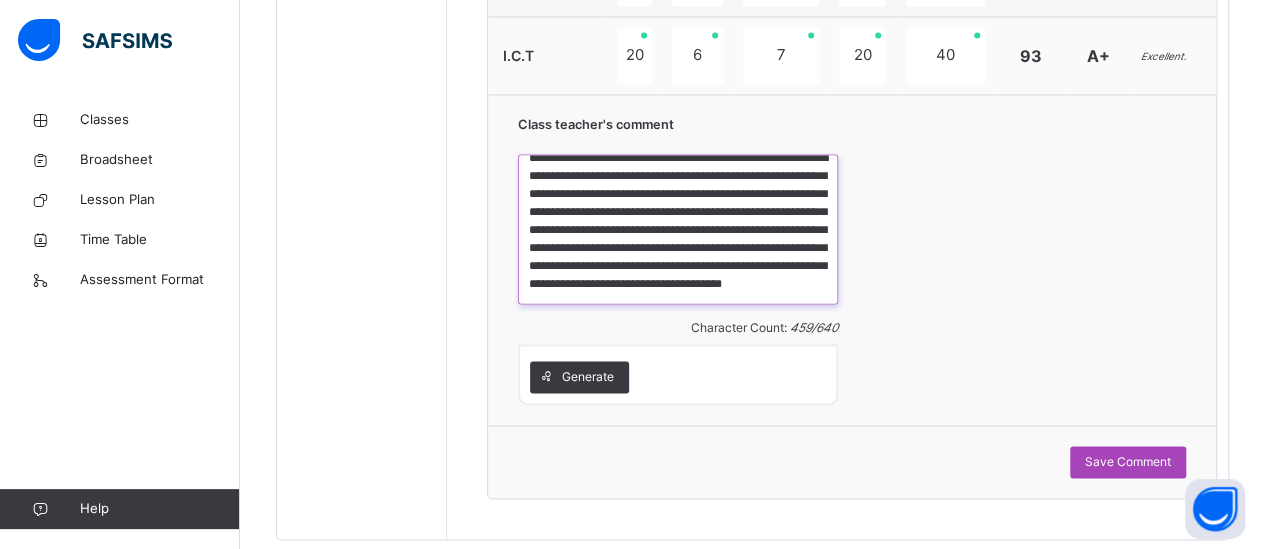 type on "**********" 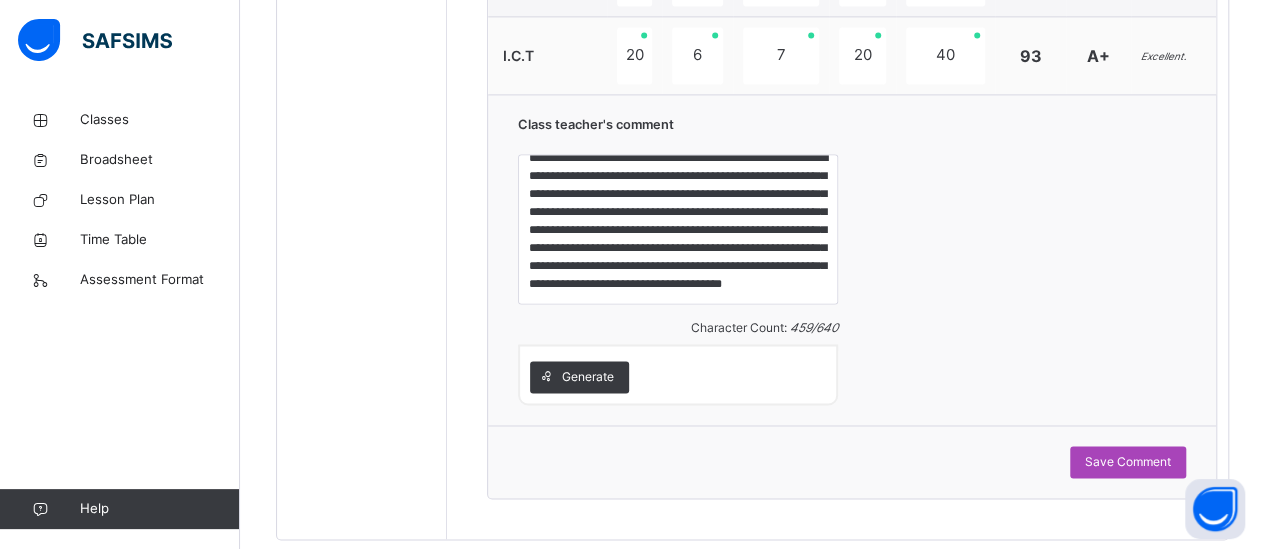 click on "Save Comment" at bounding box center (1128, 462) 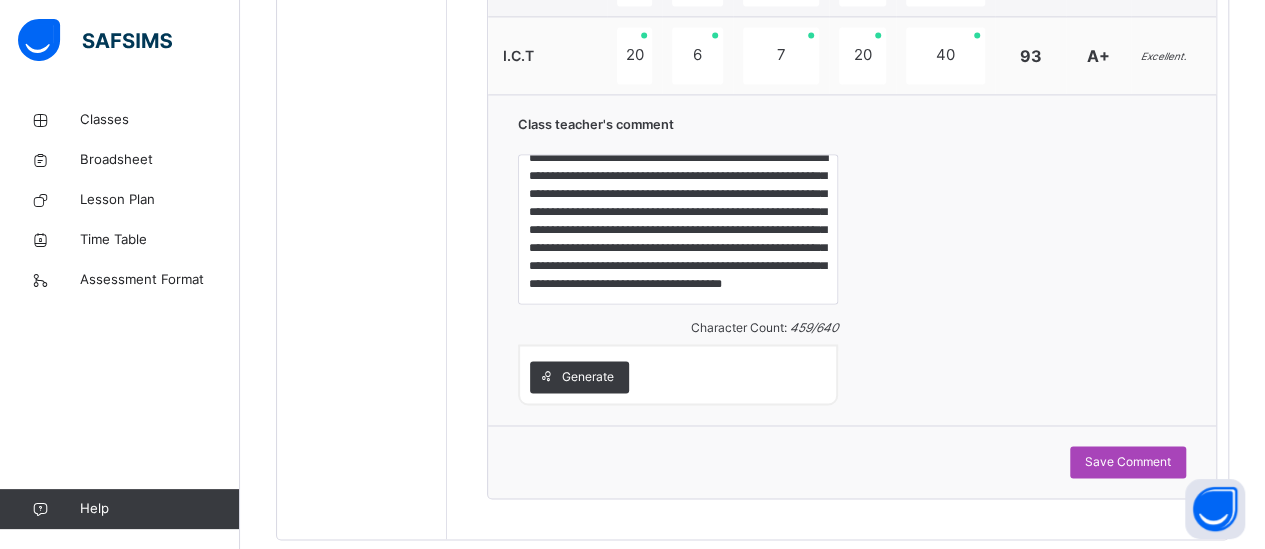 click on "Save Comment" at bounding box center (1128, 462) 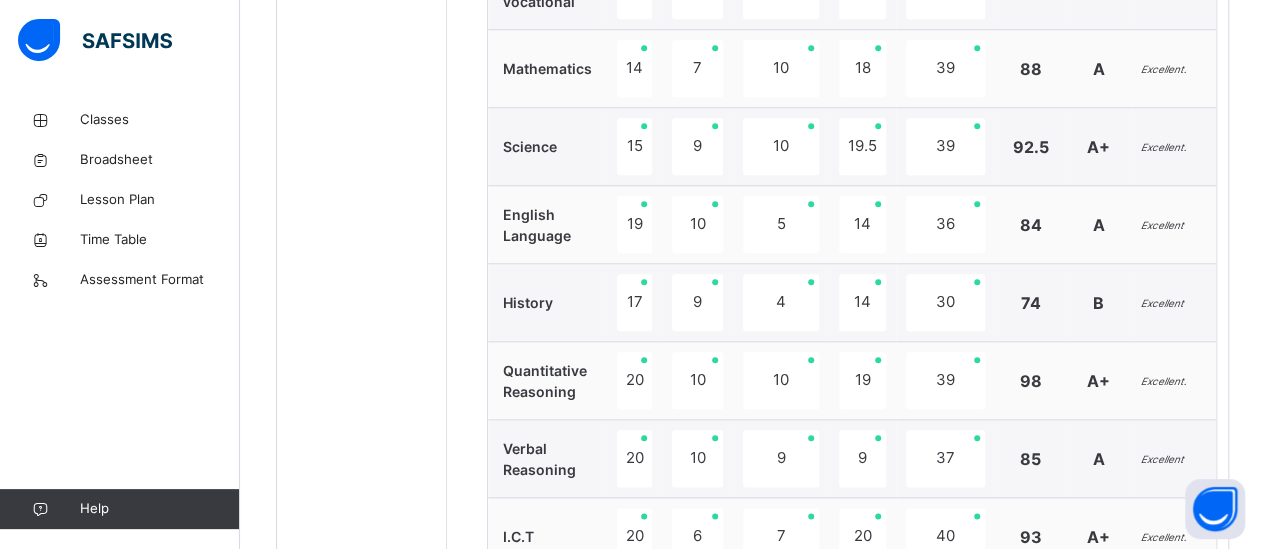 scroll, scrollTop: 466, scrollLeft: 0, axis: vertical 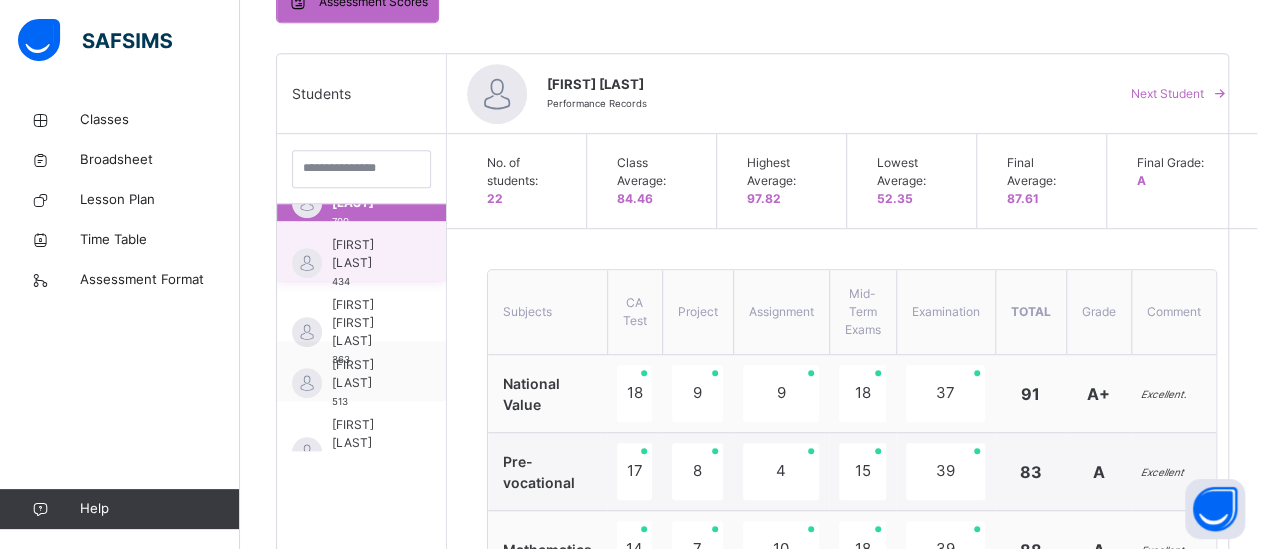 click on "[FIRST] [LAST]" at bounding box center (366, 254) 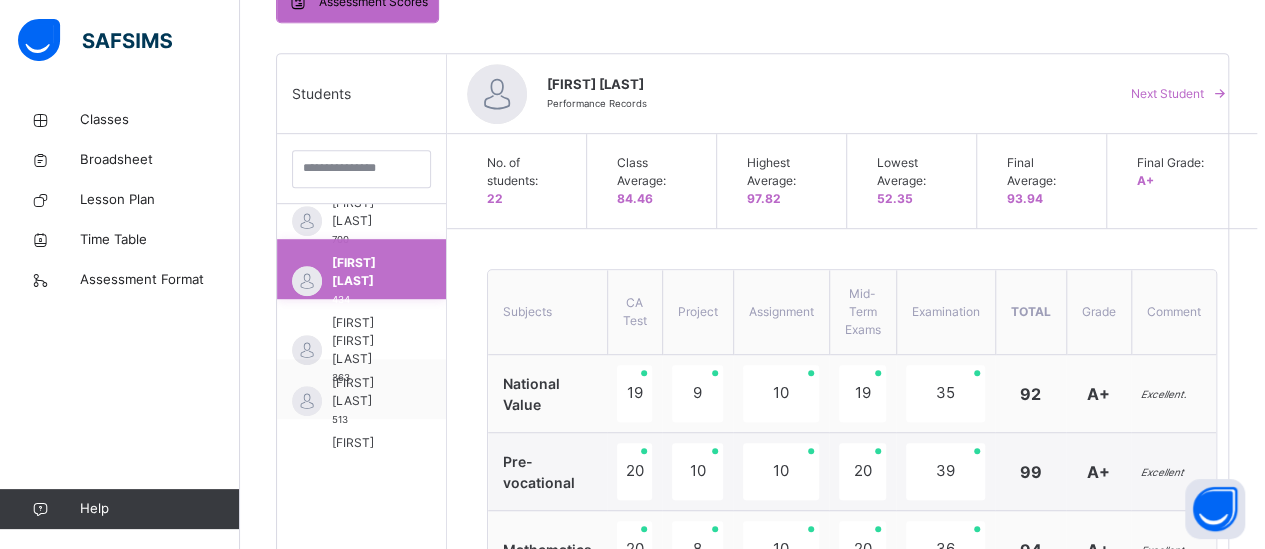scroll, scrollTop: 643, scrollLeft: 0, axis: vertical 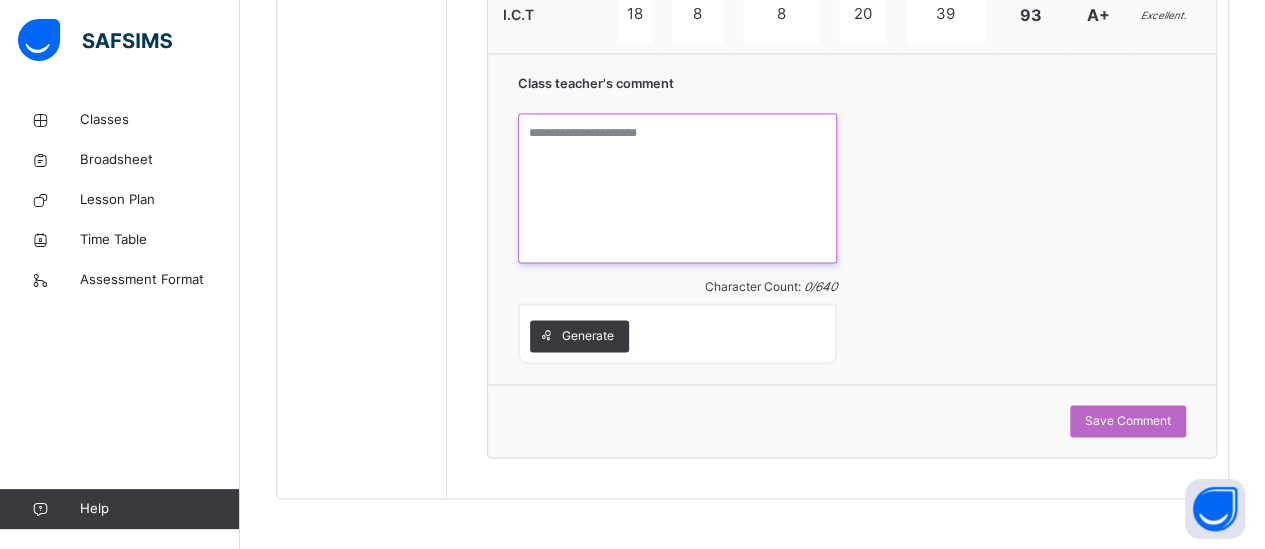 click at bounding box center (677, 188) 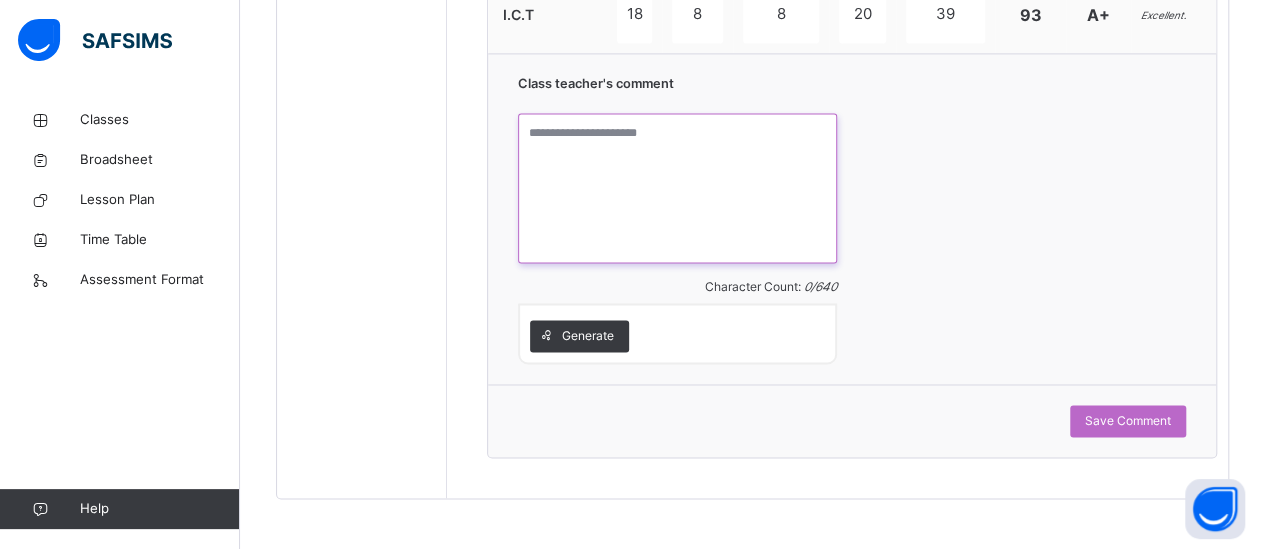 paste on "**********" 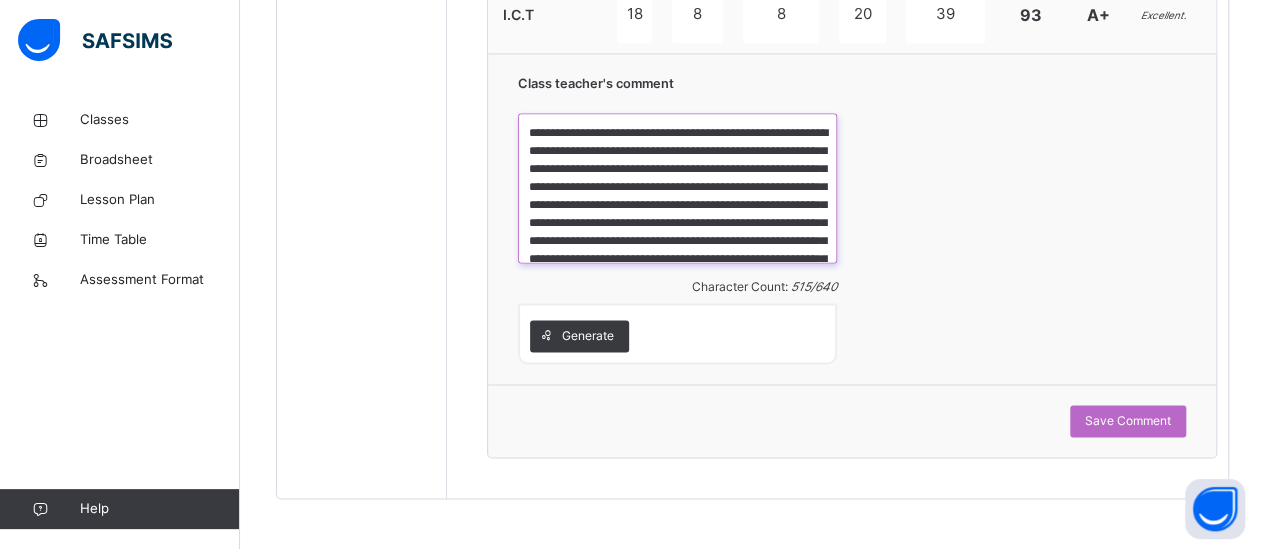 scroll, scrollTop: 94, scrollLeft: 0, axis: vertical 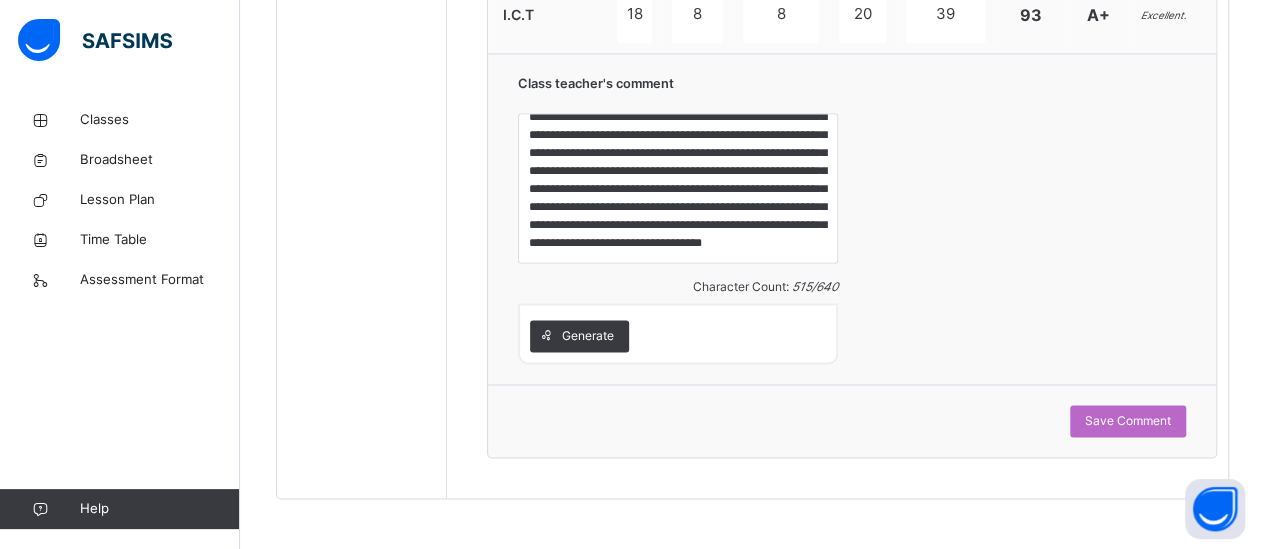 click on "**********" at bounding box center (852, 218) 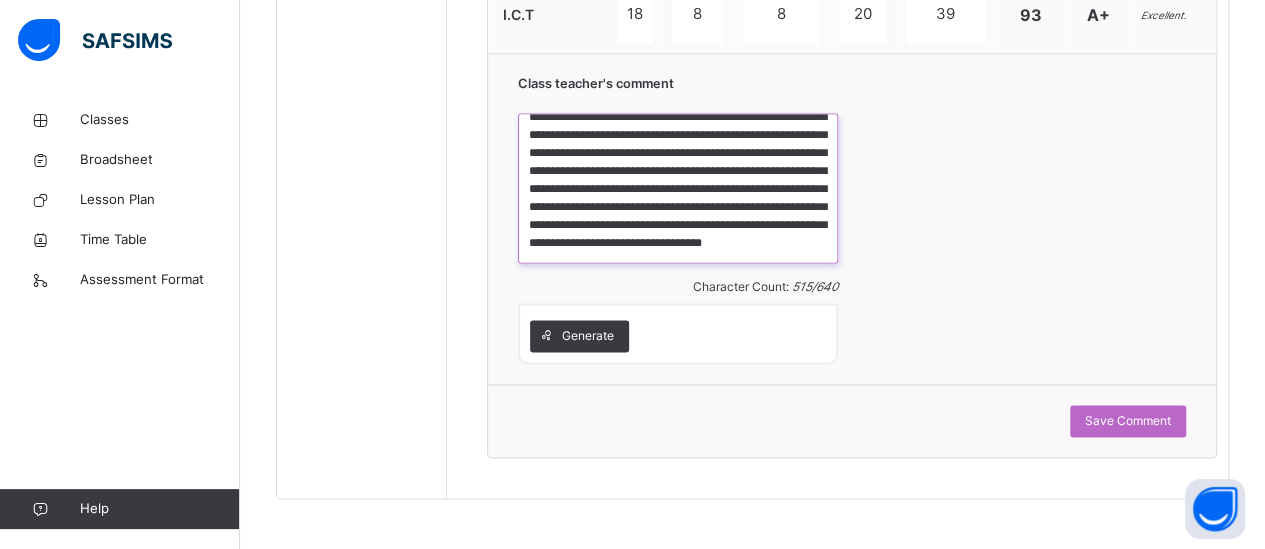 scroll, scrollTop: 0, scrollLeft: 0, axis: both 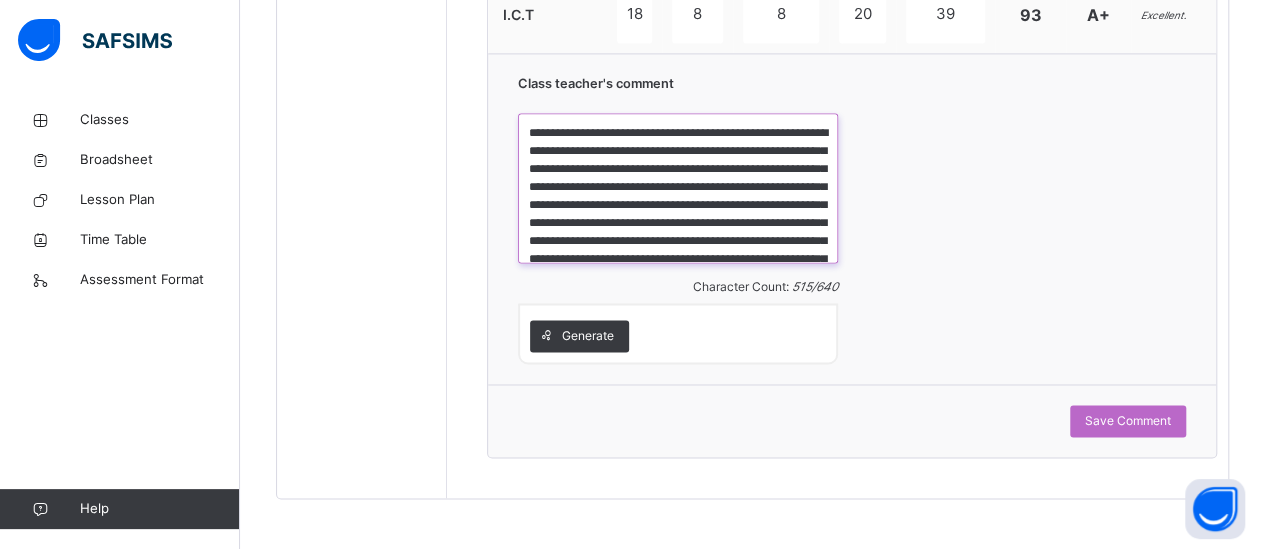 click on "**********" at bounding box center (678, 188) 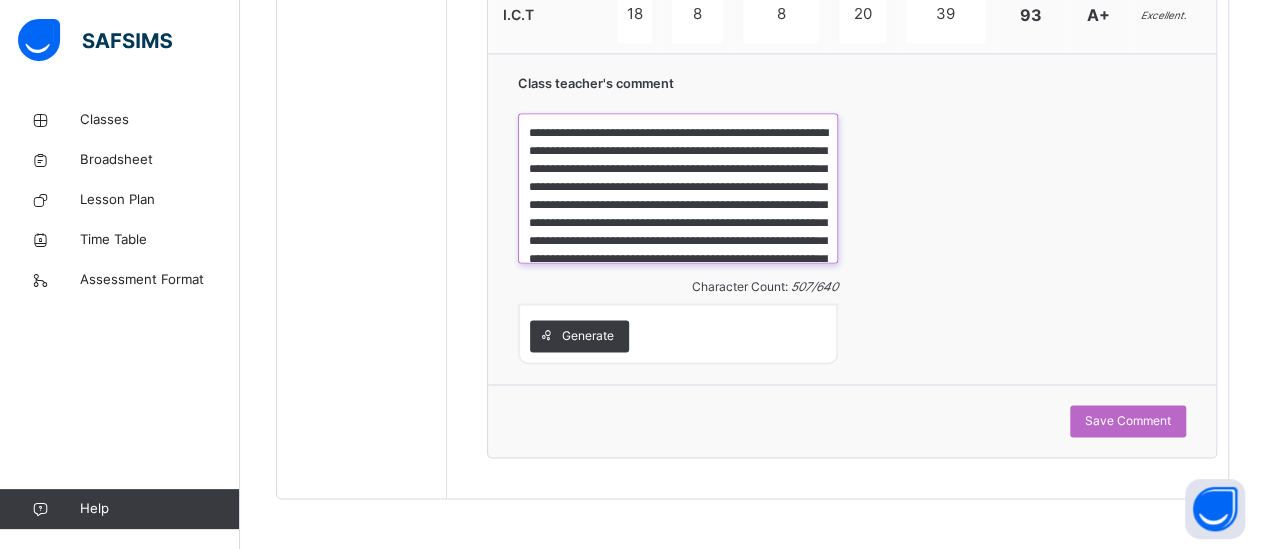 click on "**********" at bounding box center (678, 188) 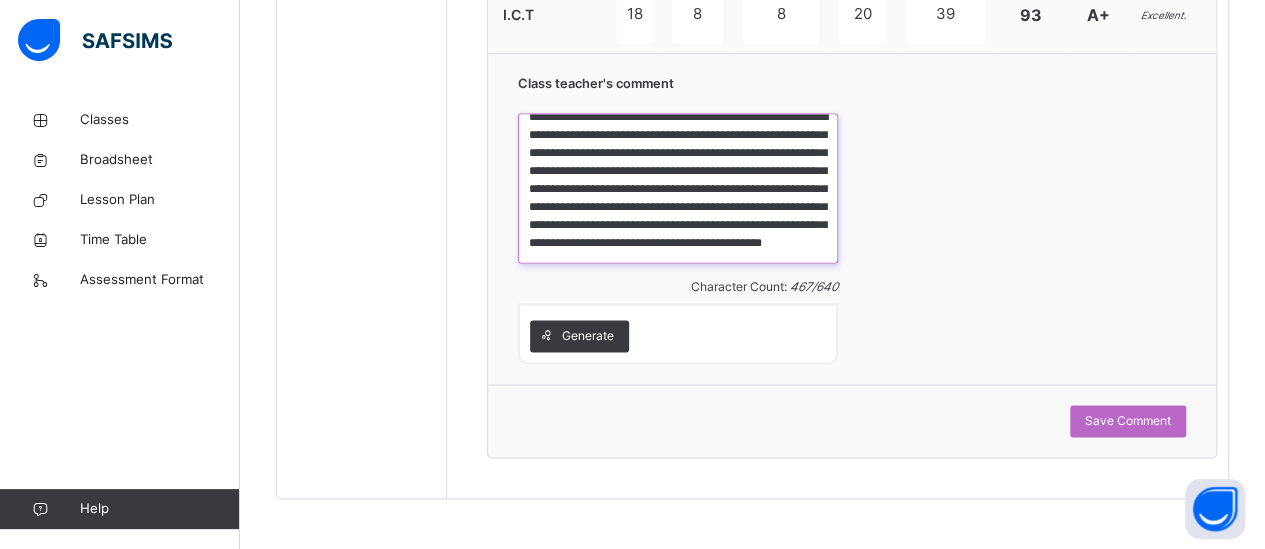 scroll, scrollTop: 76, scrollLeft: 0, axis: vertical 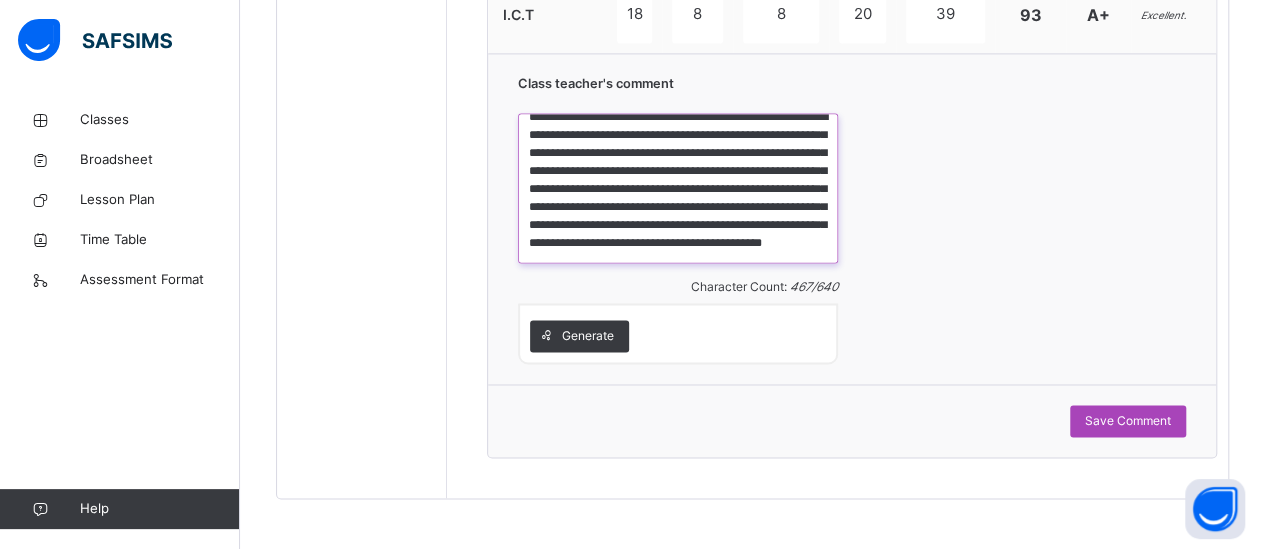 type on "**********" 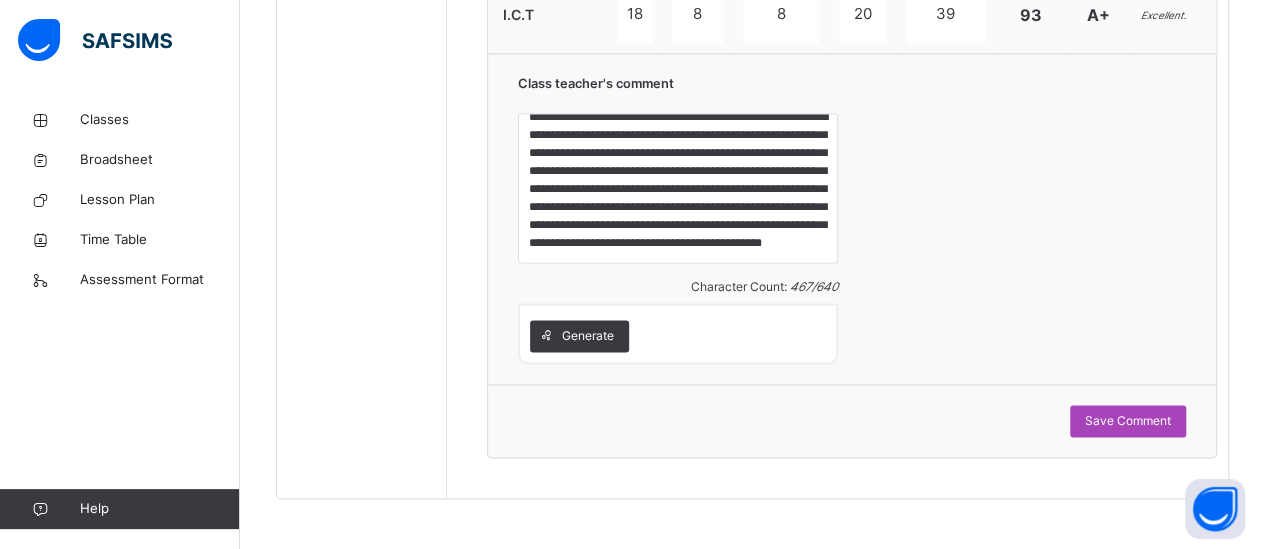 click on "Save Comment" at bounding box center [1128, 421] 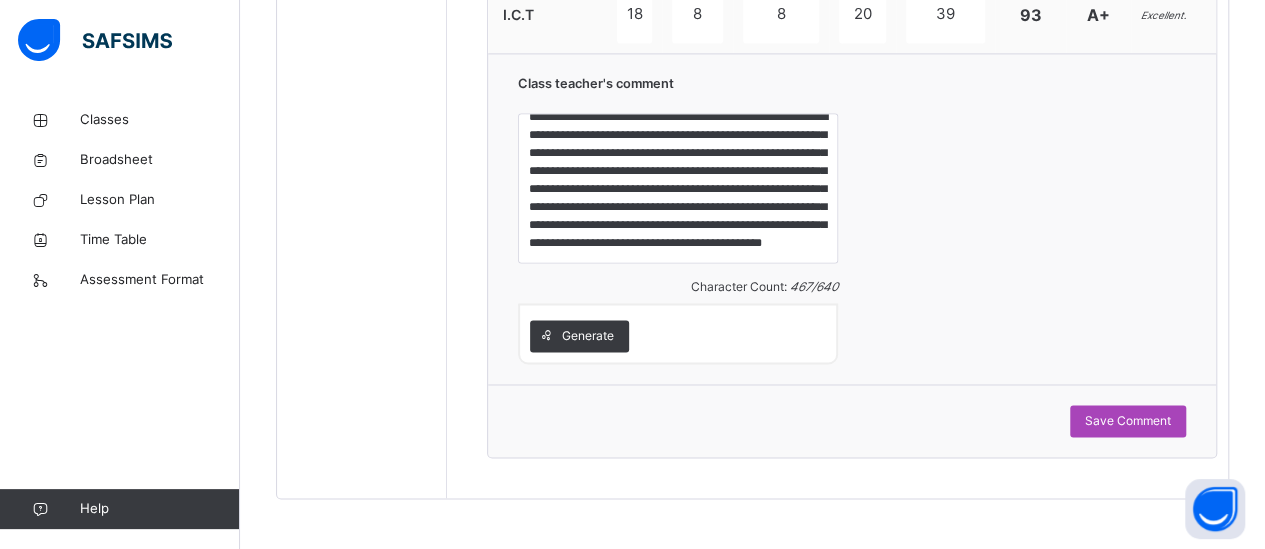 click on "Save Comment" at bounding box center (1128, 421) 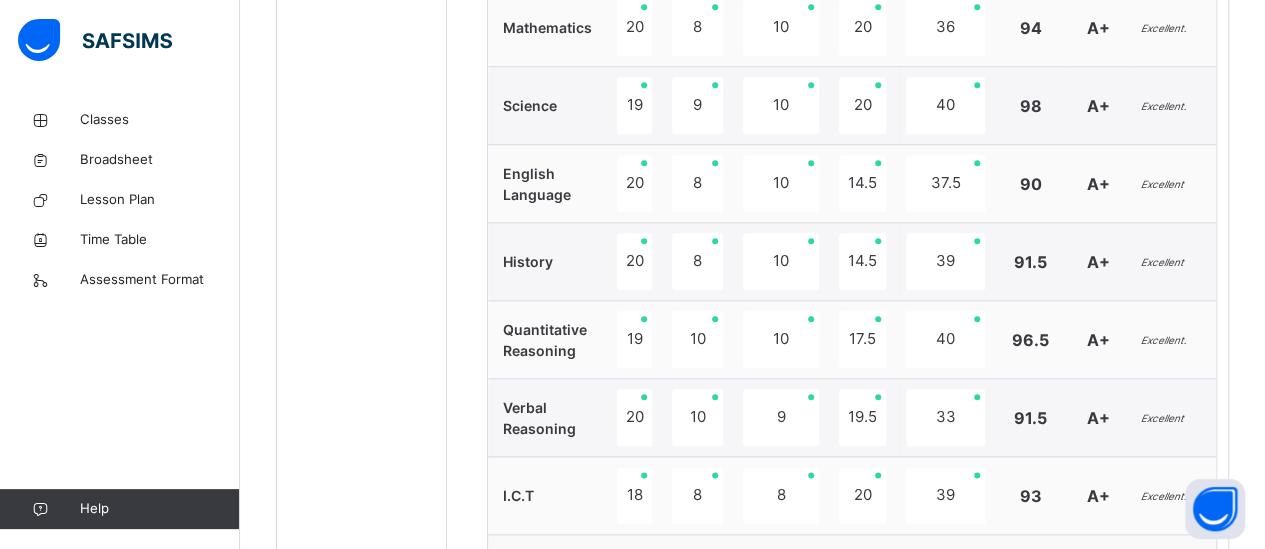 scroll, scrollTop: 508, scrollLeft: 0, axis: vertical 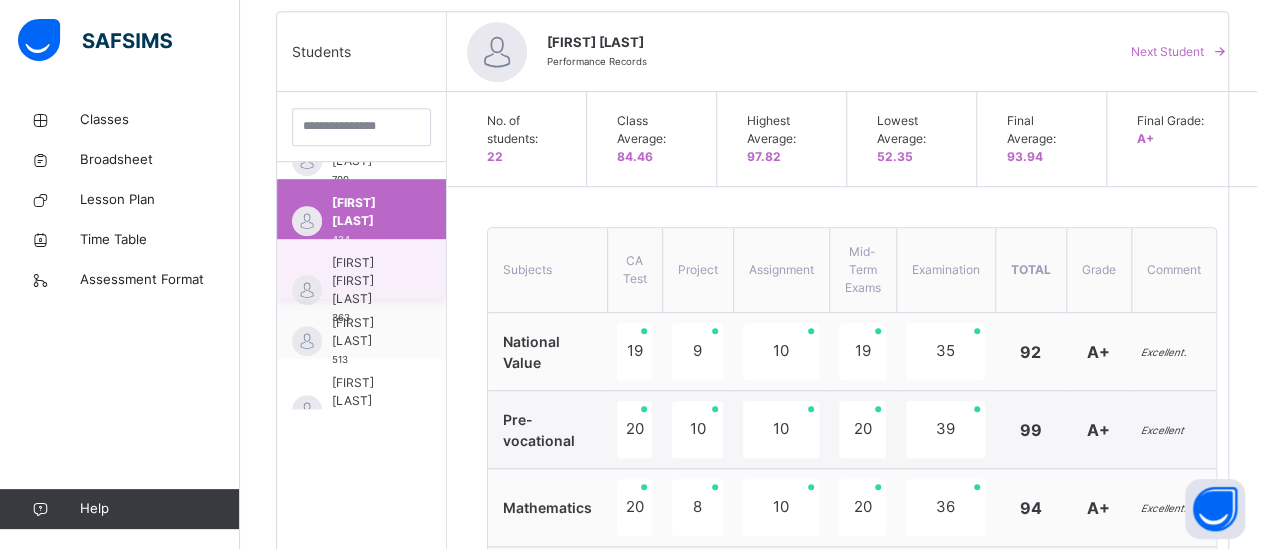 click on "[FIRST] [FIRST] [LAST]" at bounding box center (366, 281) 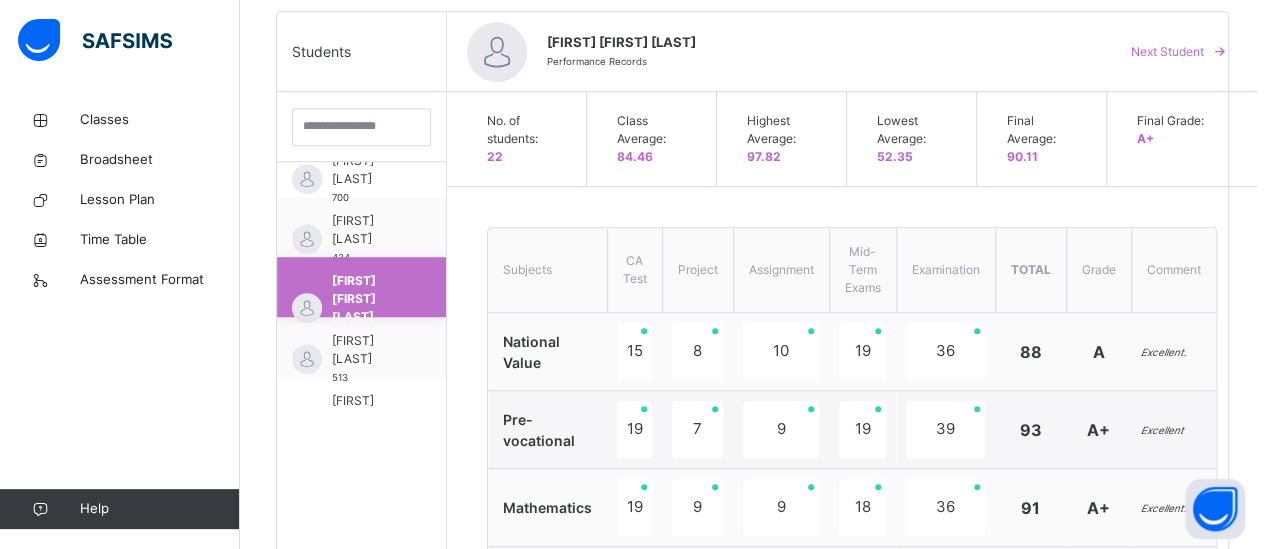 scroll, scrollTop: 643, scrollLeft: 0, axis: vertical 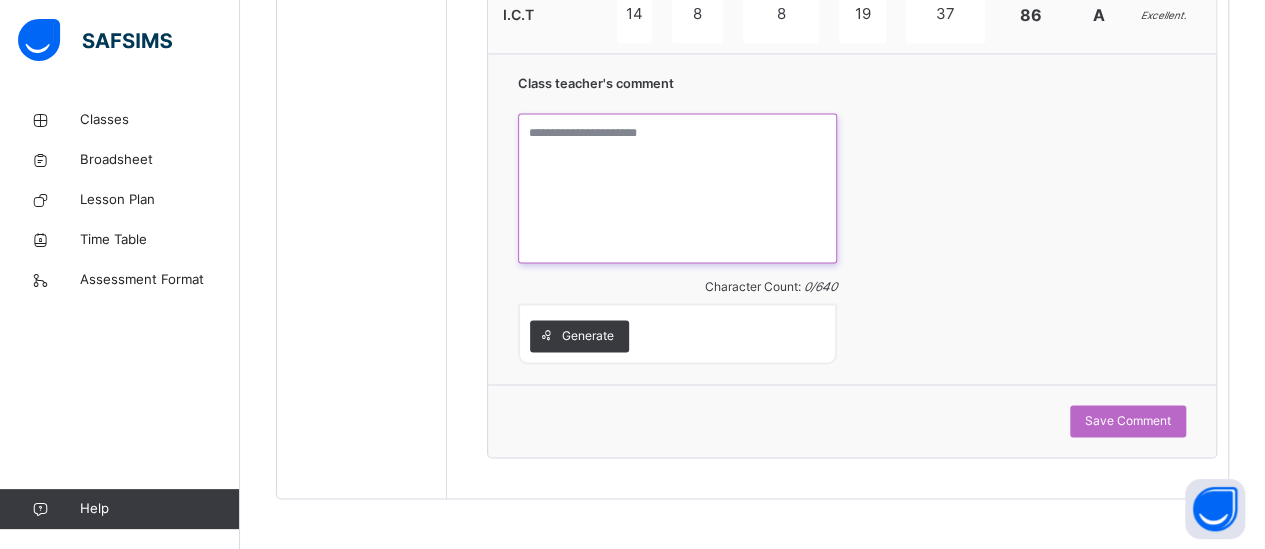 click at bounding box center (677, 188) 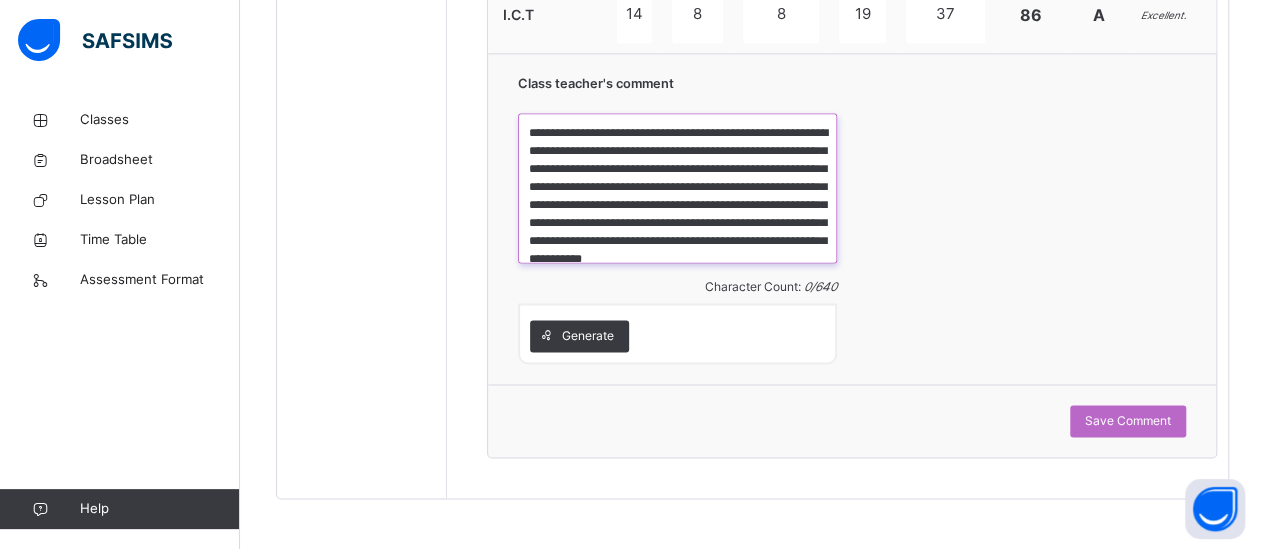 scroll, scrollTop: 40, scrollLeft: 0, axis: vertical 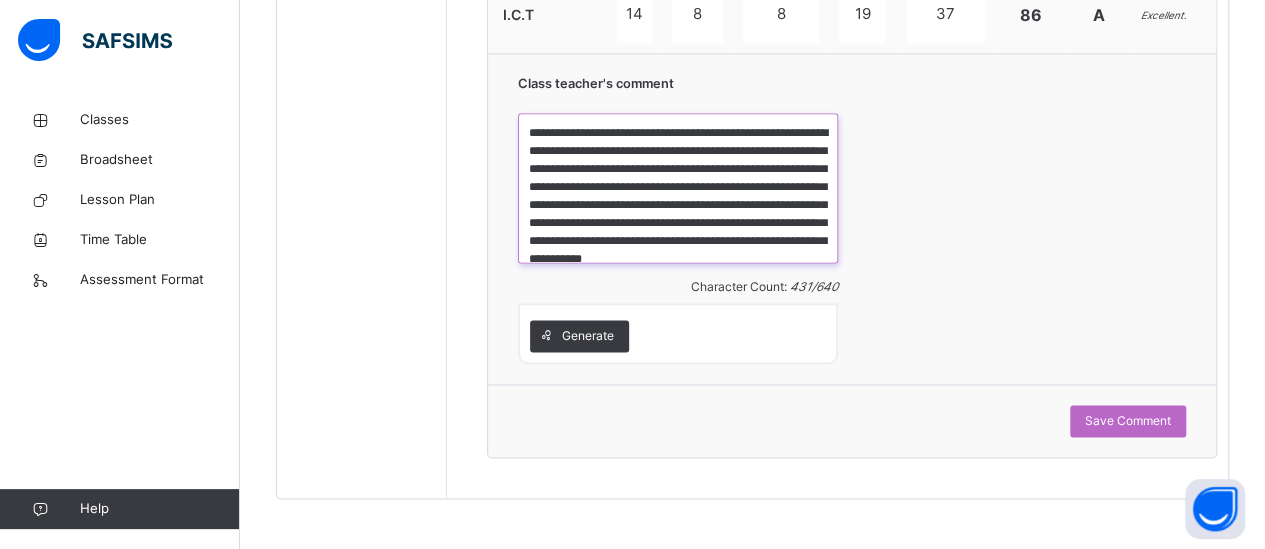 click on "**********" at bounding box center [678, 188] 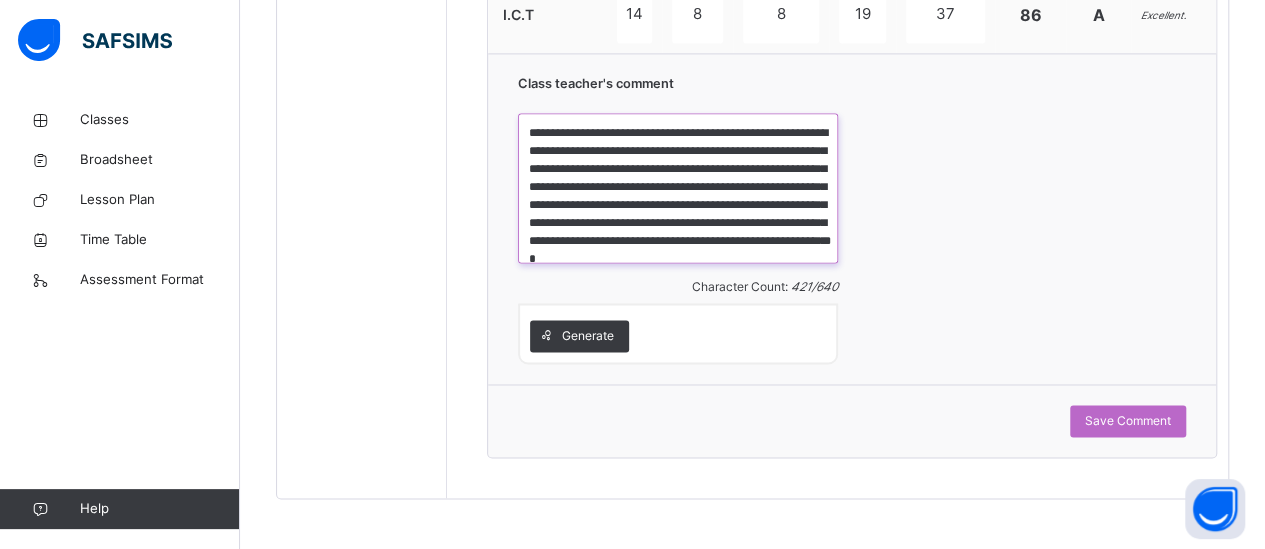 click on "**********" at bounding box center [678, 188] 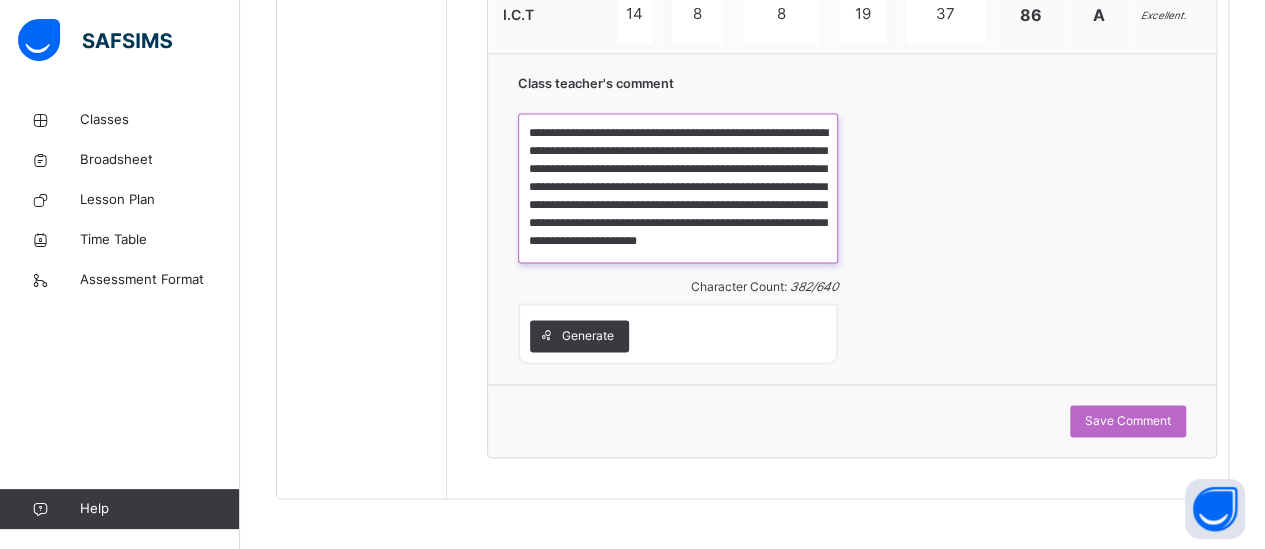 scroll, scrollTop: 22, scrollLeft: 0, axis: vertical 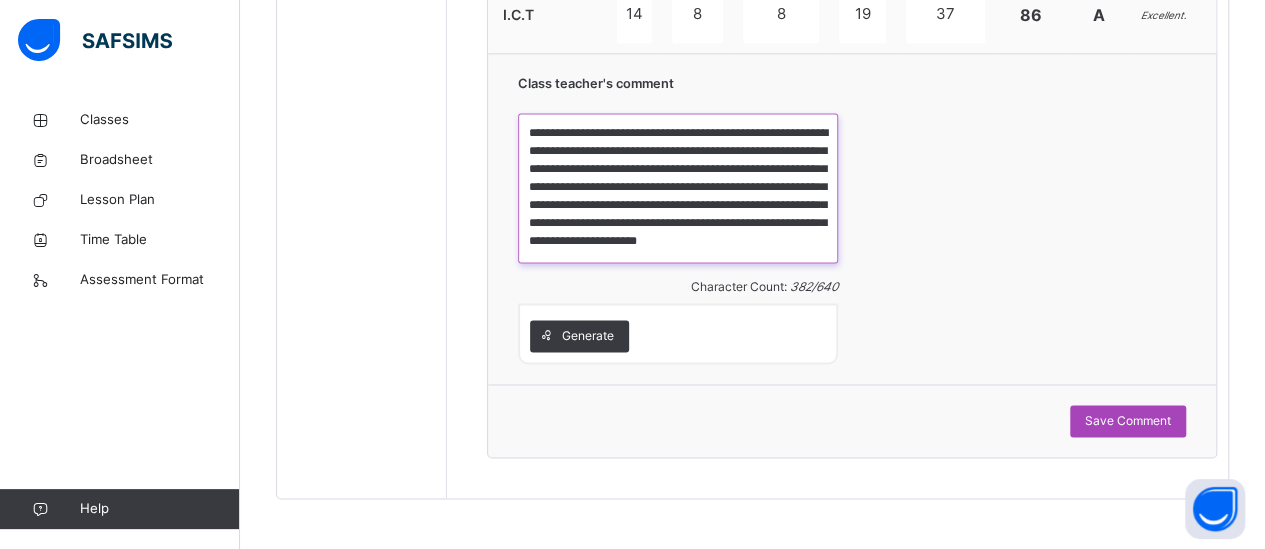 type on "**********" 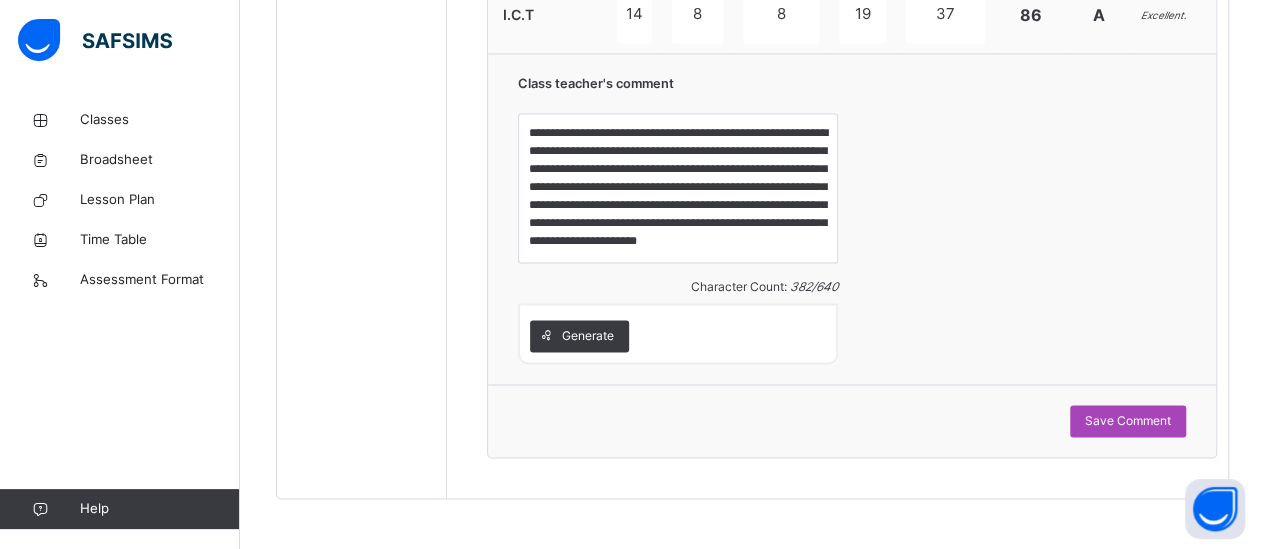 click on "Save Comment" at bounding box center (1128, 421) 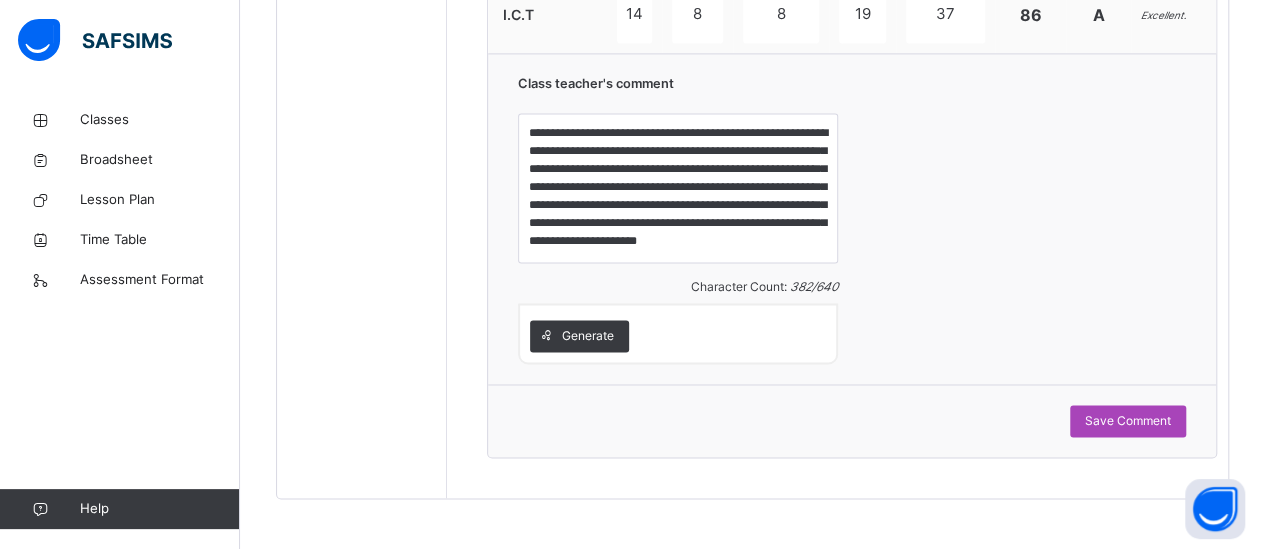 click on "Save Comment" at bounding box center [1128, 421] 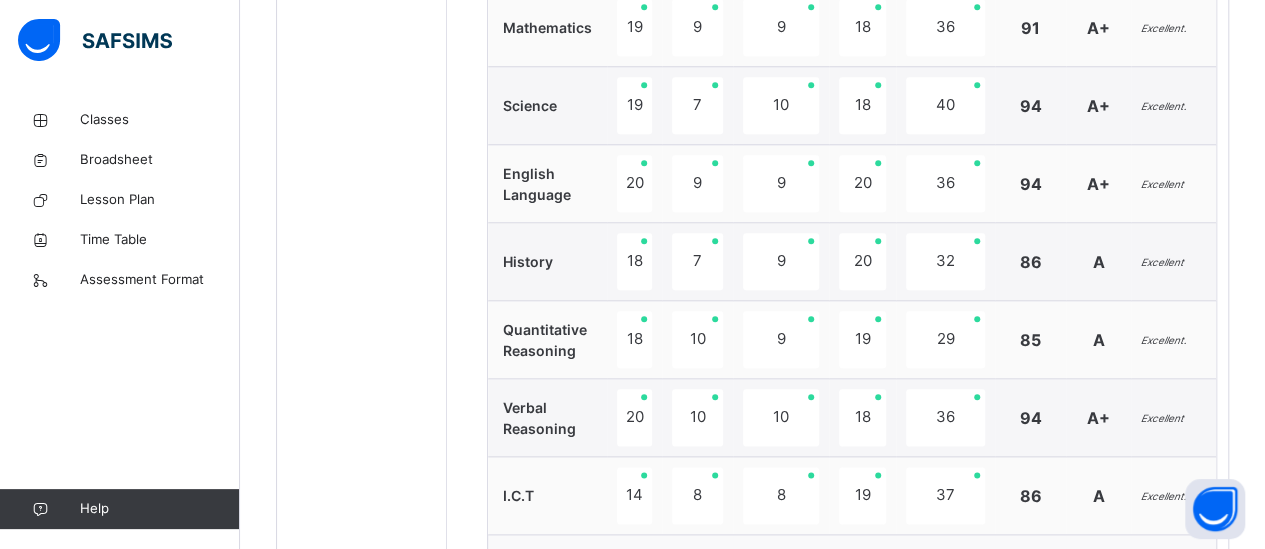 scroll, scrollTop: 508, scrollLeft: 0, axis: vertical 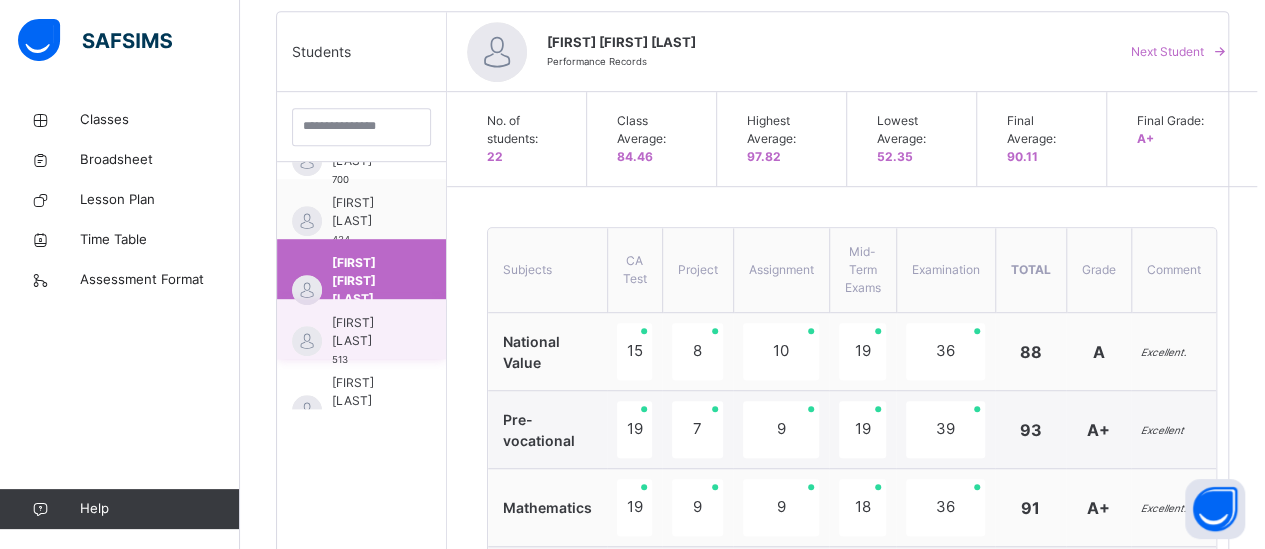 click on "[FIRST] [LAST] [NUMBER]" at bounding box center (361, 329) 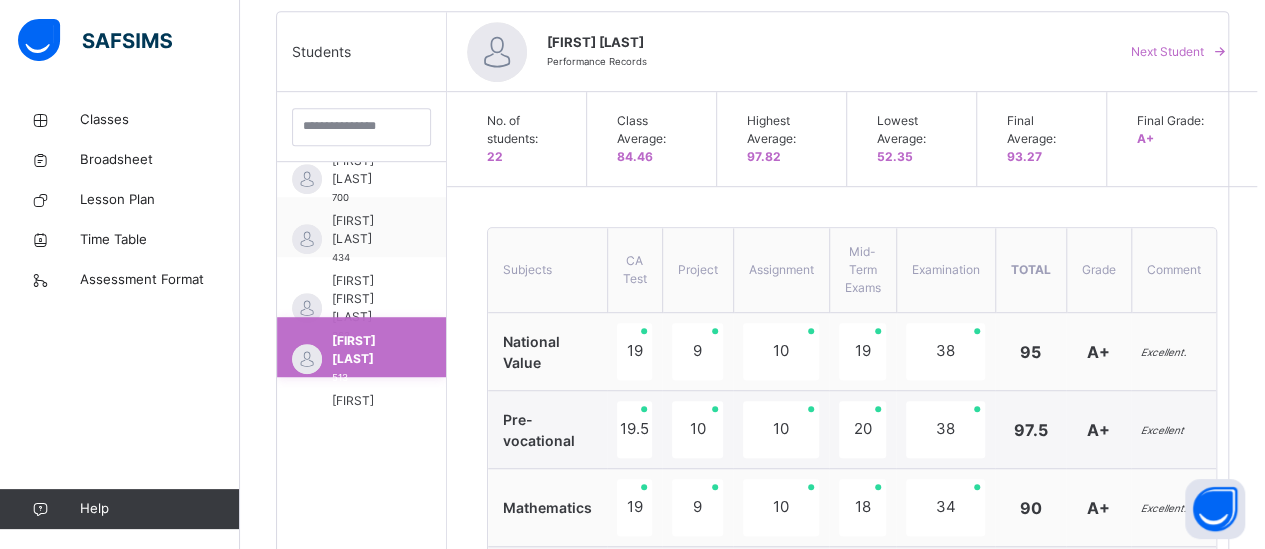 scroll, scrollTop: 643, scrollLeft: 0, axis: vertical 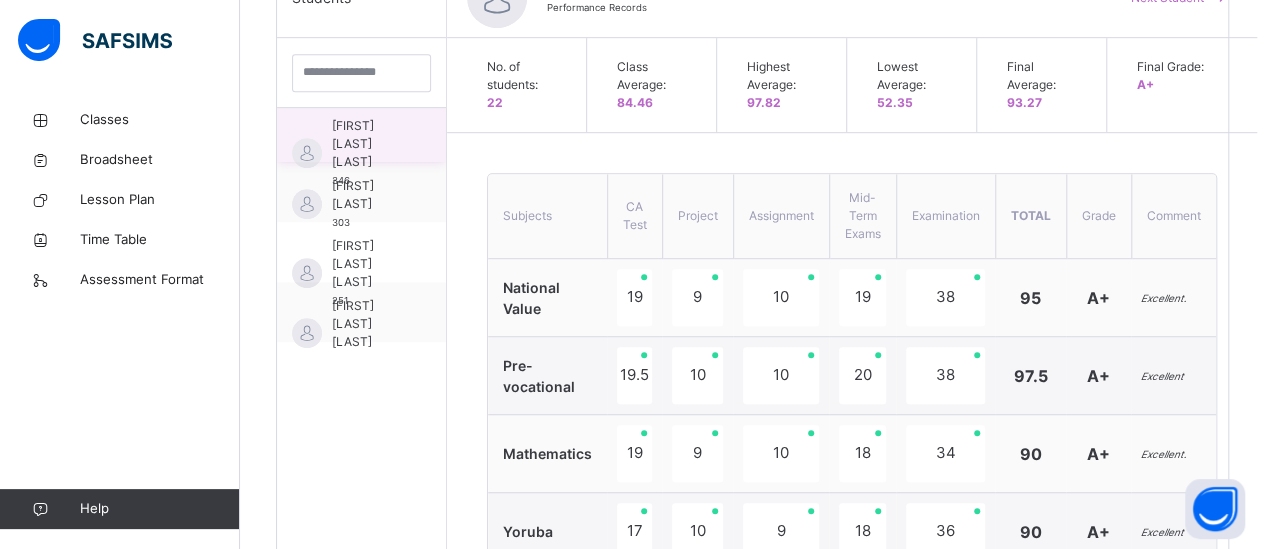 click on "[FIRST] [LAST] [LAST]" at bounding box center [366, 144] 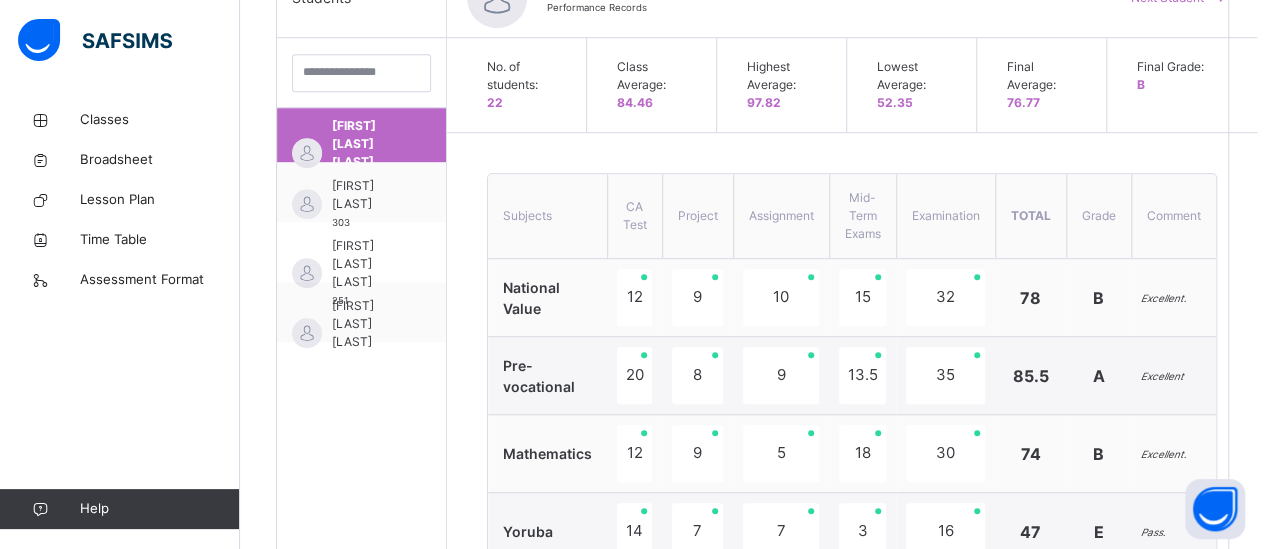 scroll, scrollTop: 1043, scrollLeft: 0, axis: vertical 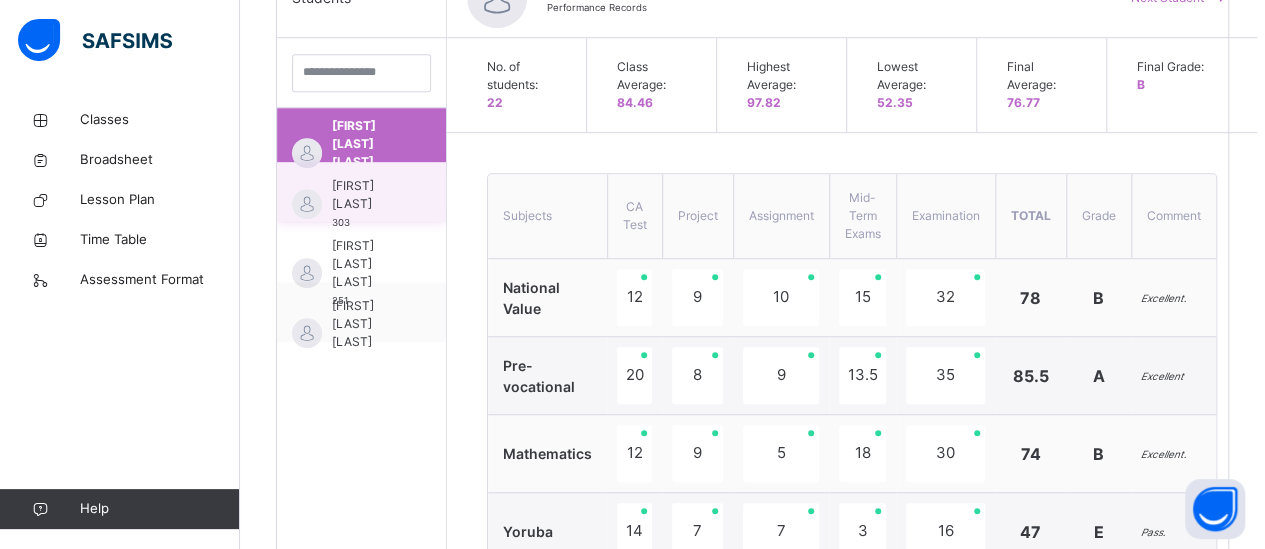 click on "[FIRST] [LAST]" at bounding box center (366, 195) 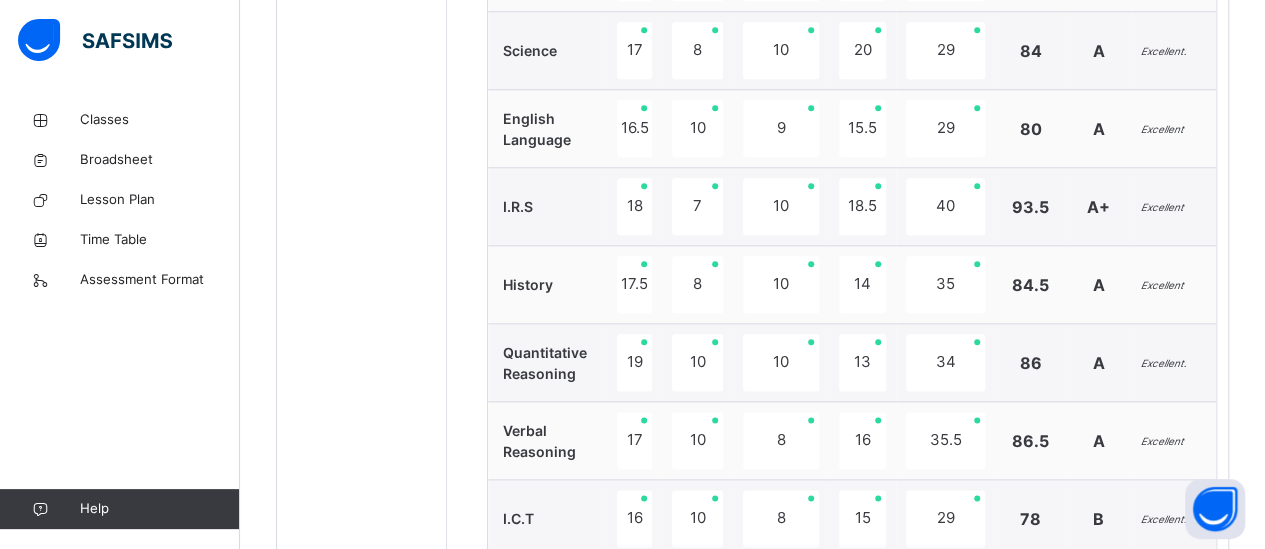 scroll, scrollTop: 562, scrollLeft: 0, axis: vertical 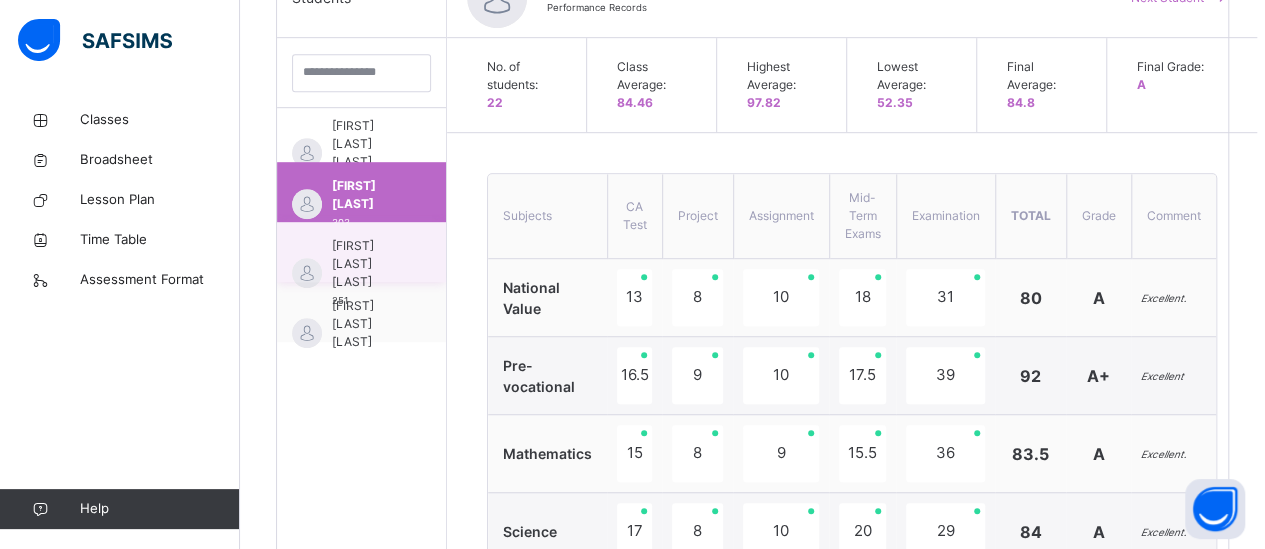 click on "[FIRST] [LAST] [LAST]" at bounding box center [366, 264] 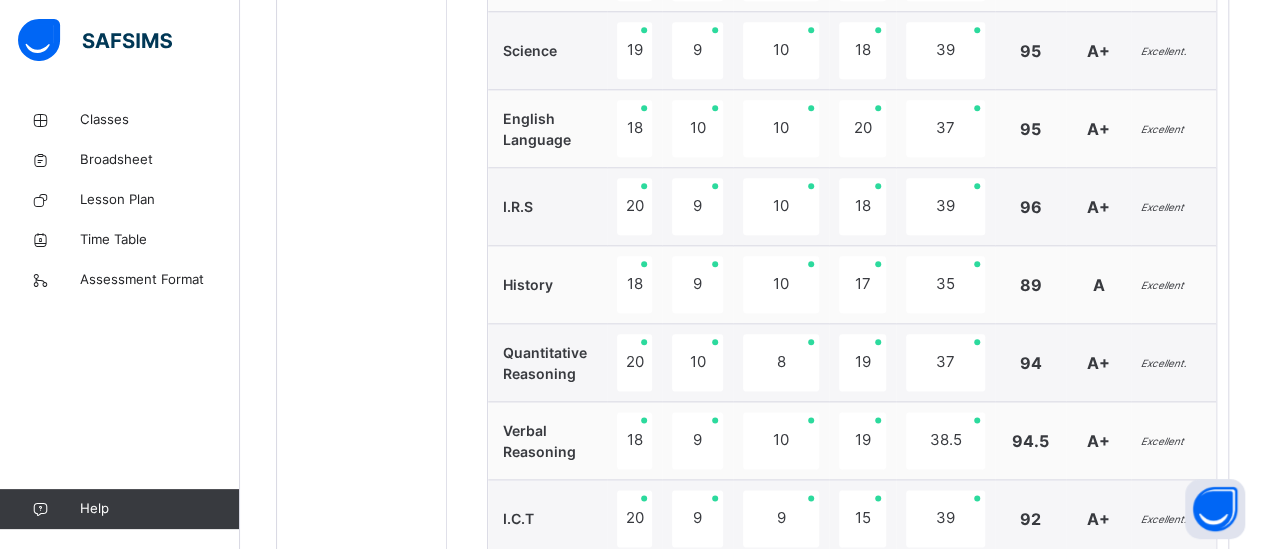 scroll, scrollTop: 562, scrollLeft: 0, axis: vertical 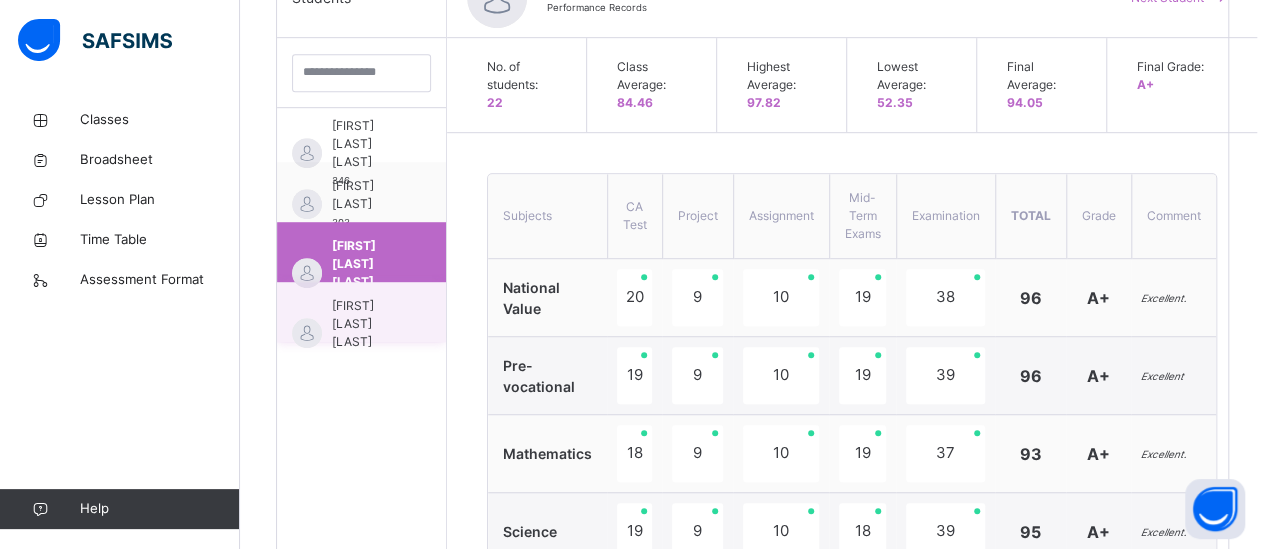 click on "[FIRST] [LAST] [LAST]" at bounding box center (366, 324) 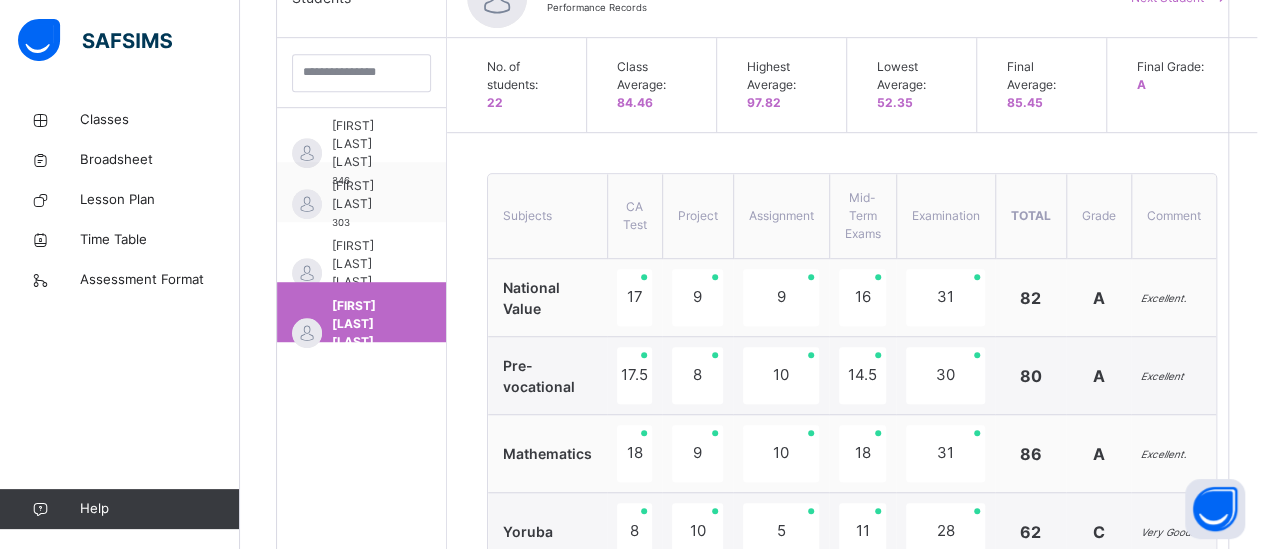 scroll, scrollTop: 1049, scrollLeft: 0, axis: vertical 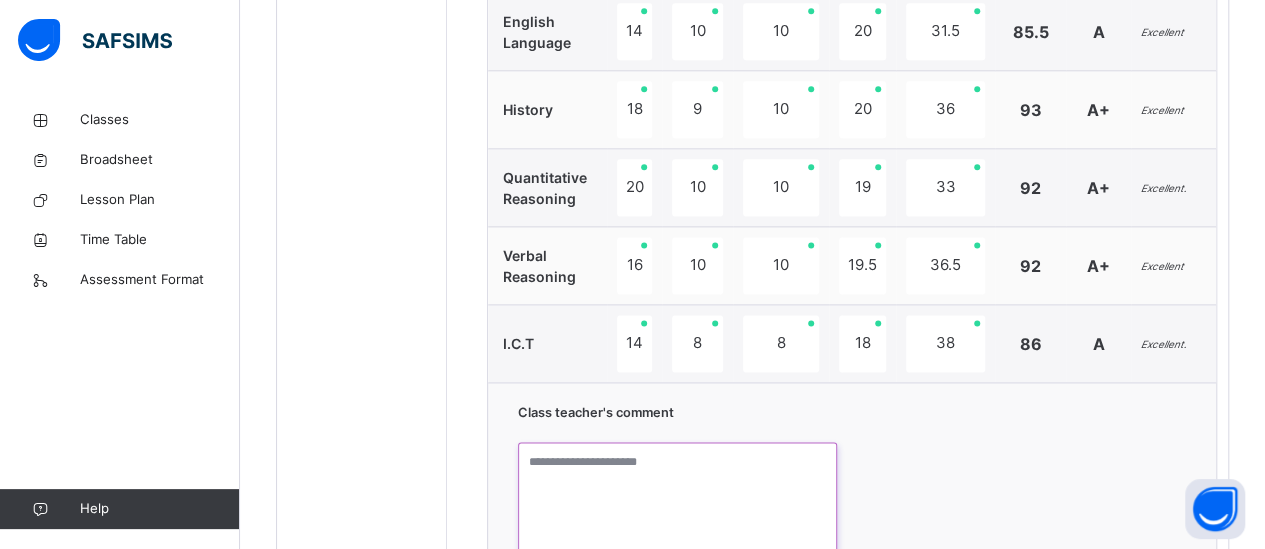 click at bounding box center [677, 517] 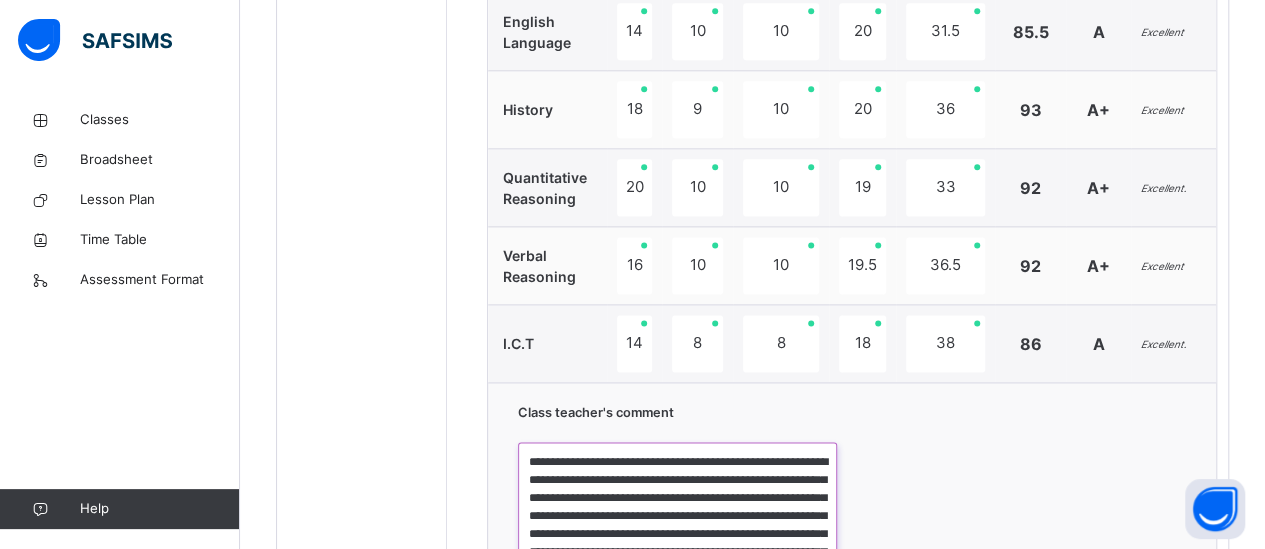 scroll, scrollTop: 1254, scrollLeft: 0, axis: vertical 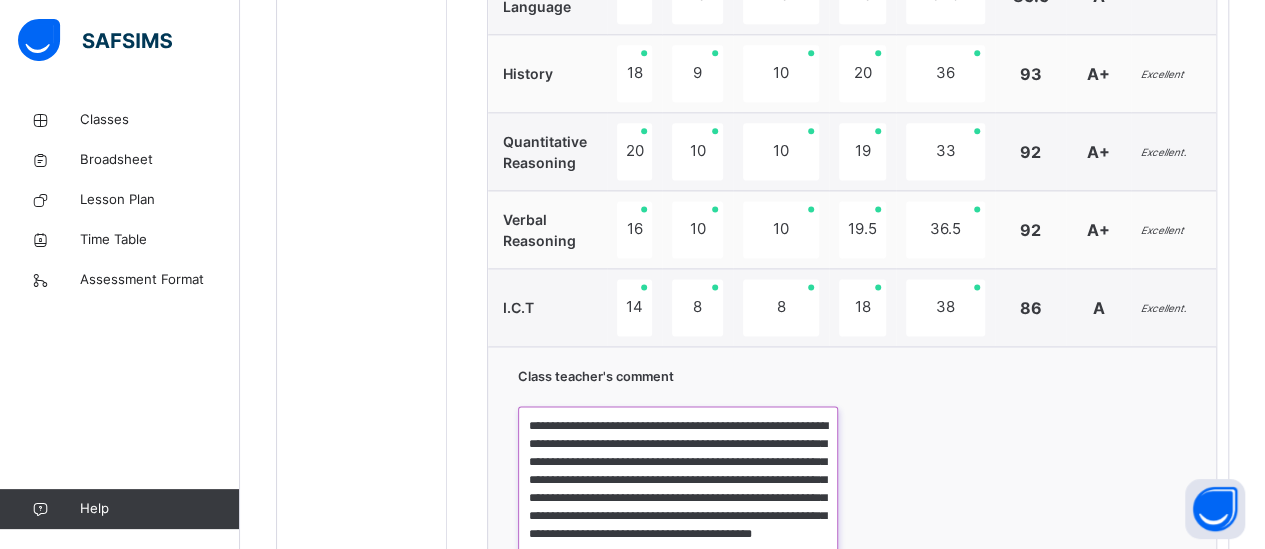click on "**********" at bounding box center [678, 481] 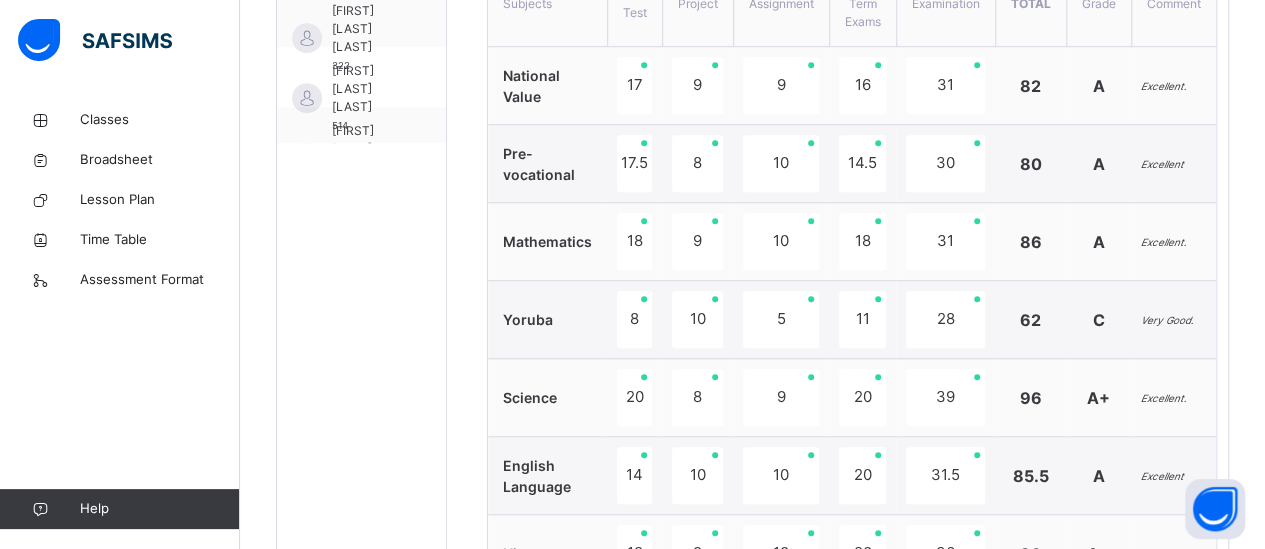scroll, scrollTop: 293, scrollLeft: 0, axis: vertical 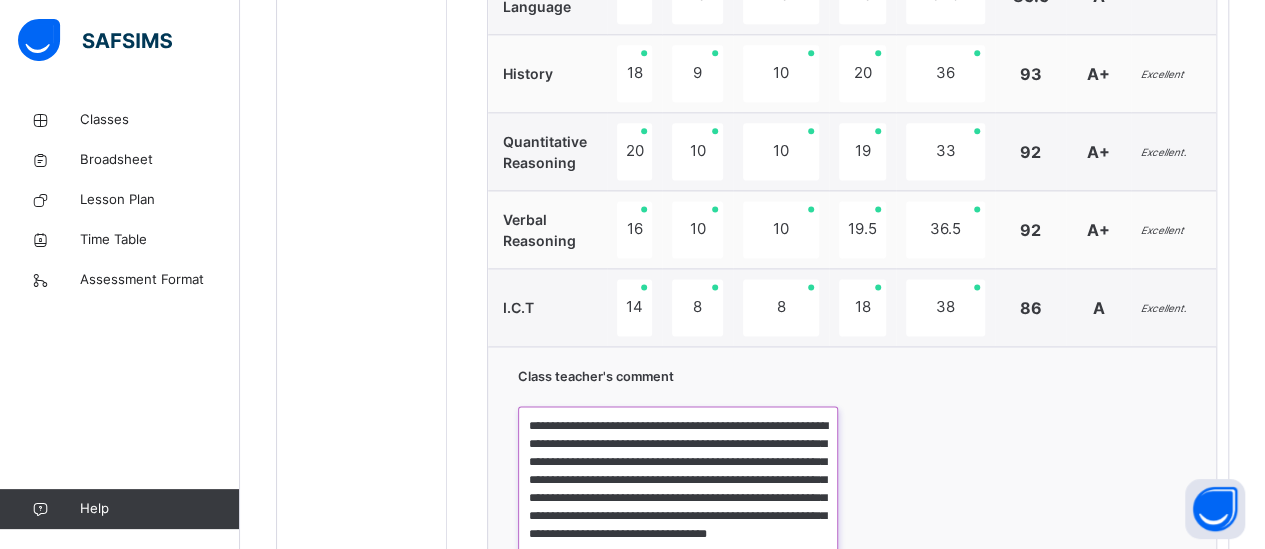 click on "**********" at bounding box center (678, 481) 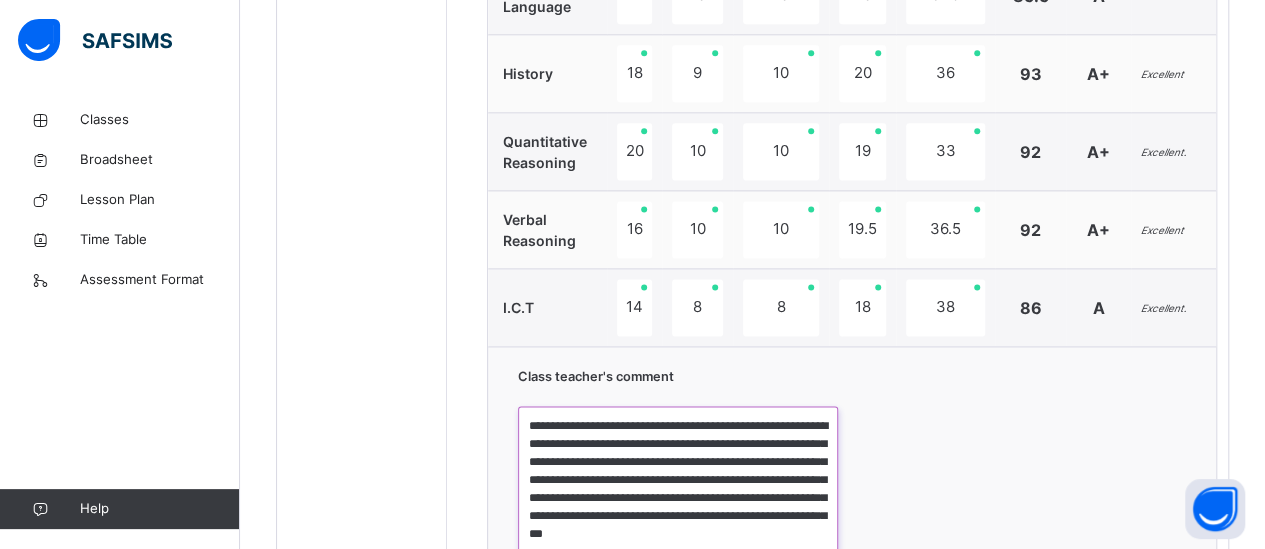 scroll, scrollTop: 39, scrollLeft: 0, axis: vertical 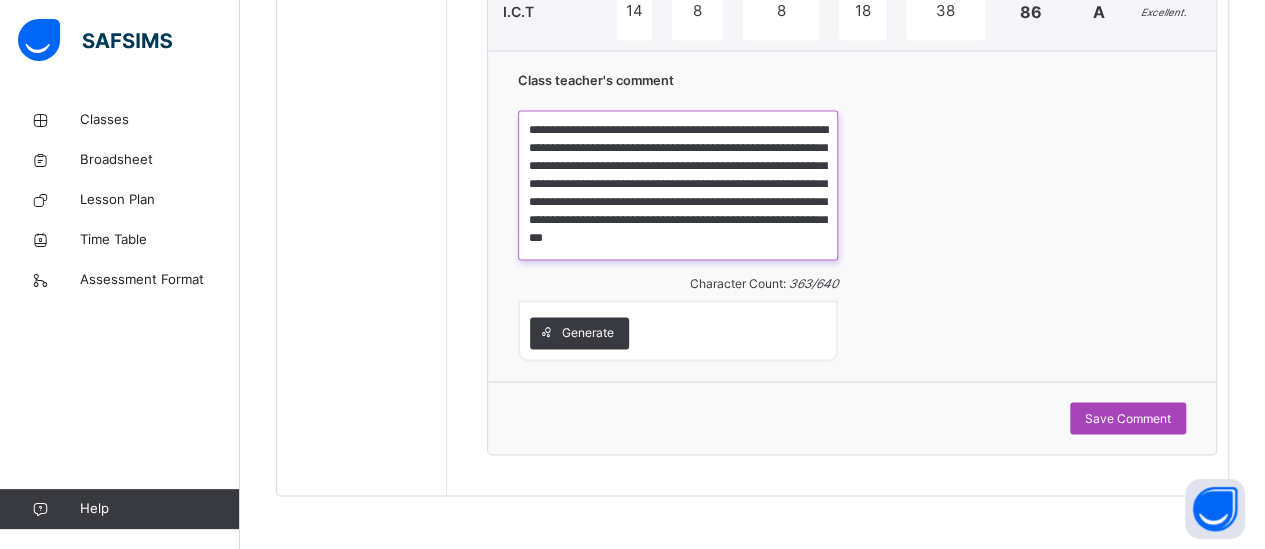 type on "**********" 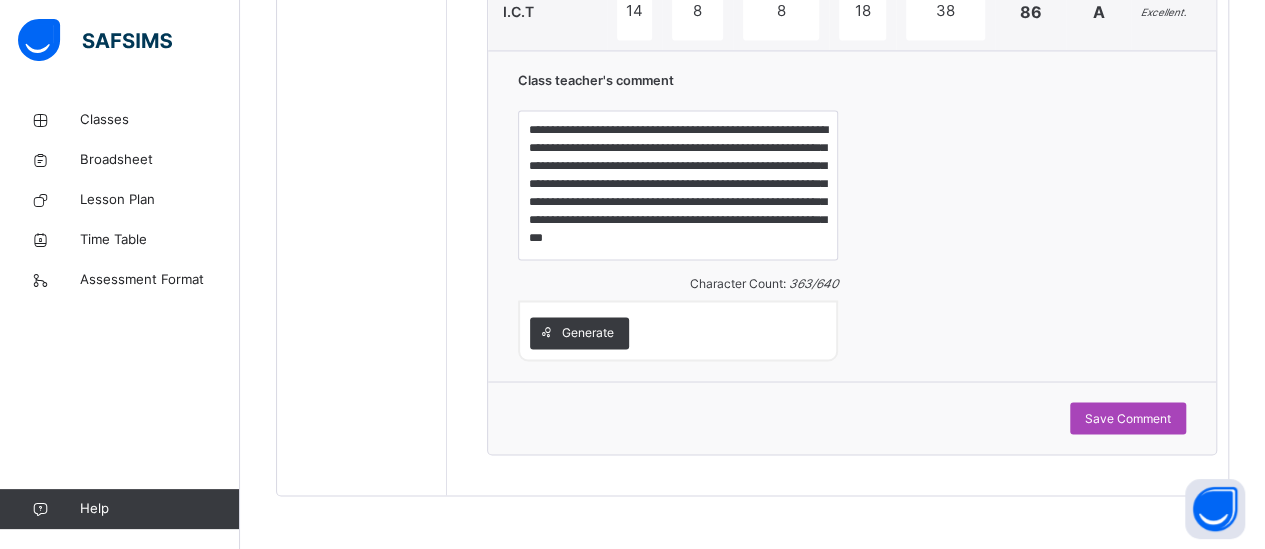 click on "Save Comment" at bounding box center [1128, 418] 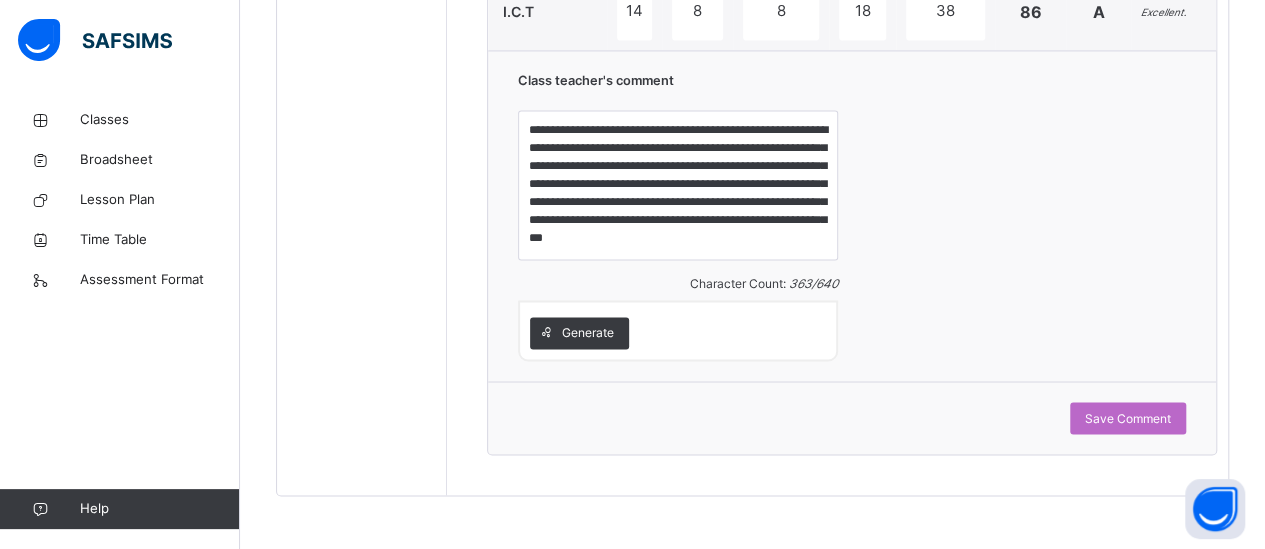 scroll, scrollTop: 1069, scrollLeft: 0, axis: vertical 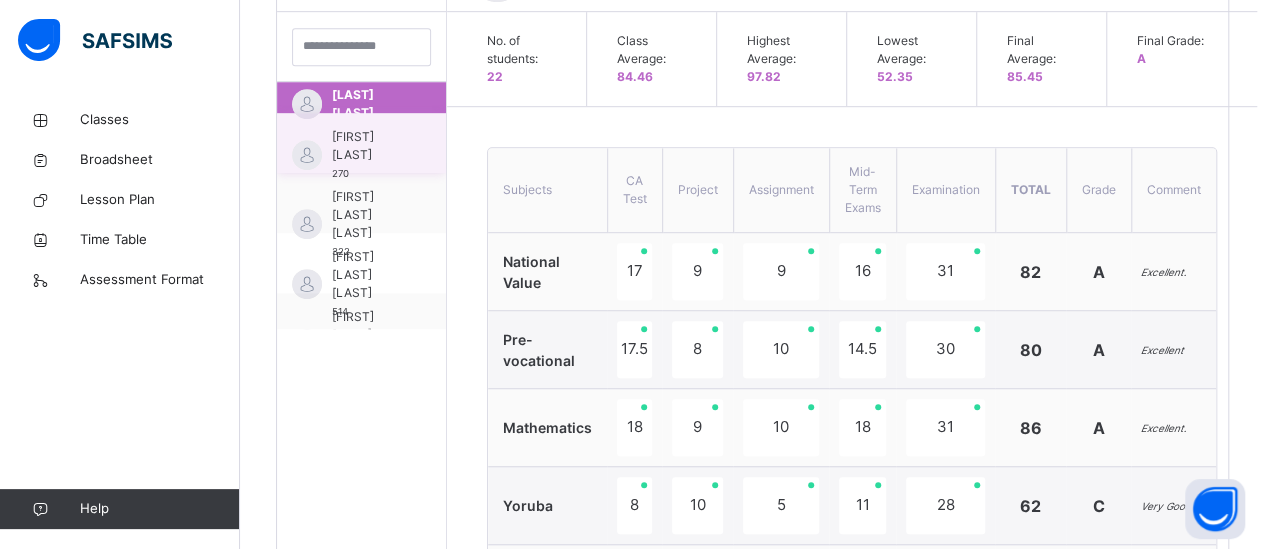 click on "[FIRST] [LAST]" at bounding box center [366, 146] 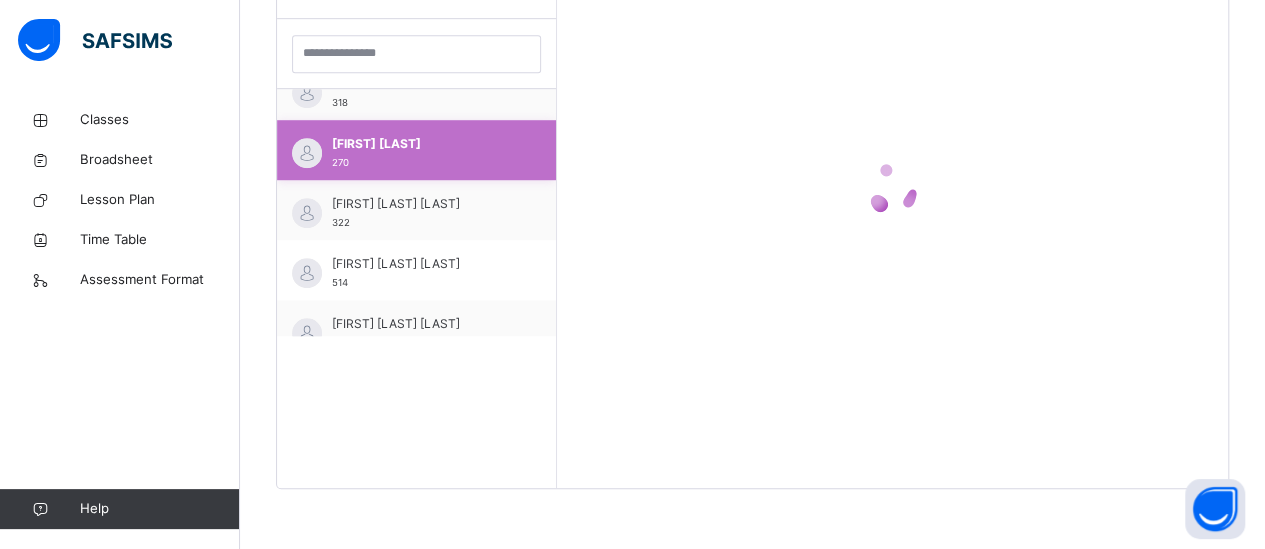 scroll, scrollTop: 579, scrollLeft: 0, axis: vertical 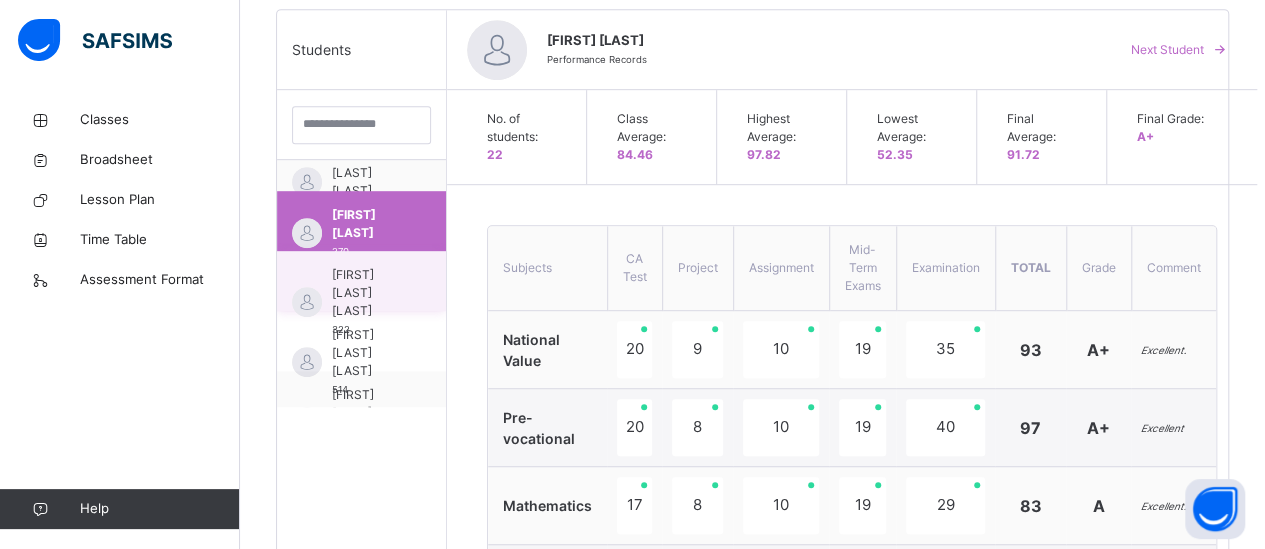click on "[FIRST] [LAST] [LAST]" at bounding box center [366, 293] 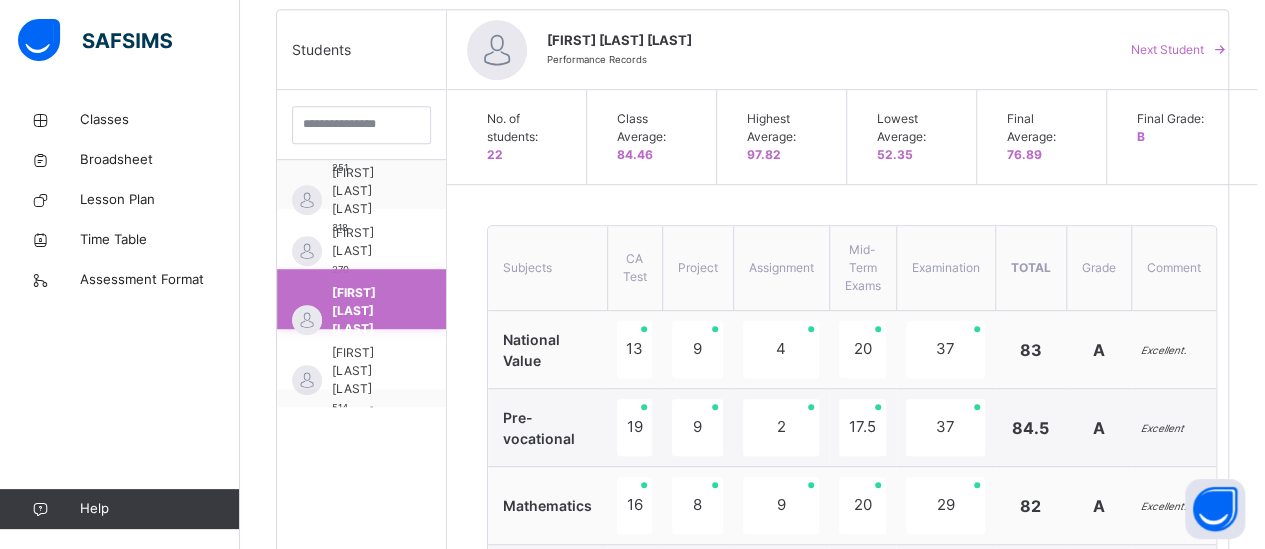 scroll, scrollTop: 1049, scrollLeft: 0, axis: vertical 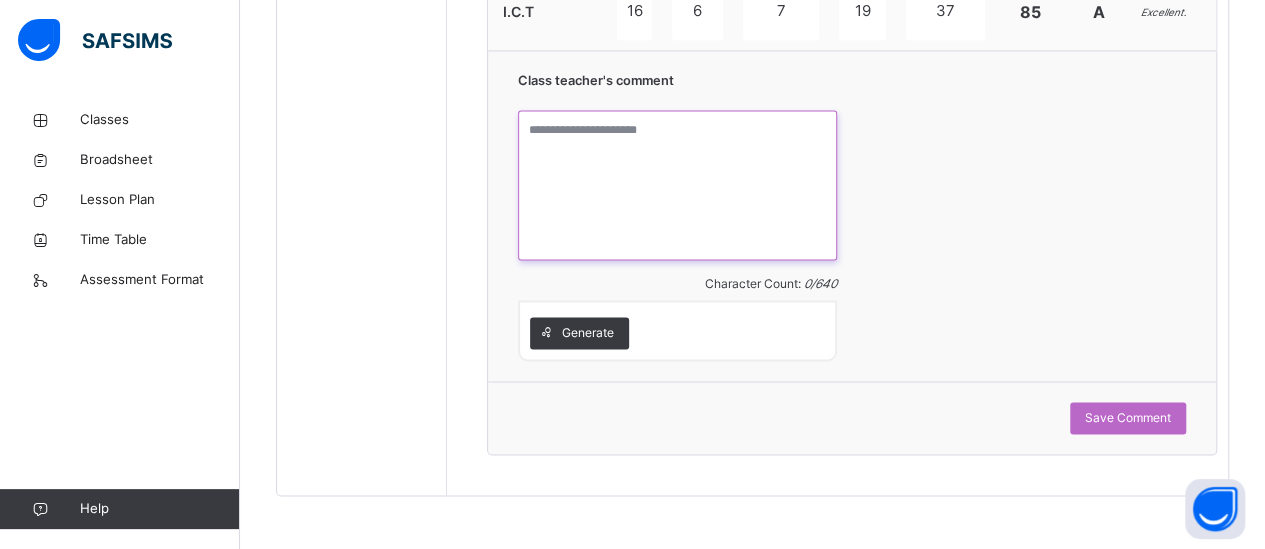 click at bounding box center [677, 185] 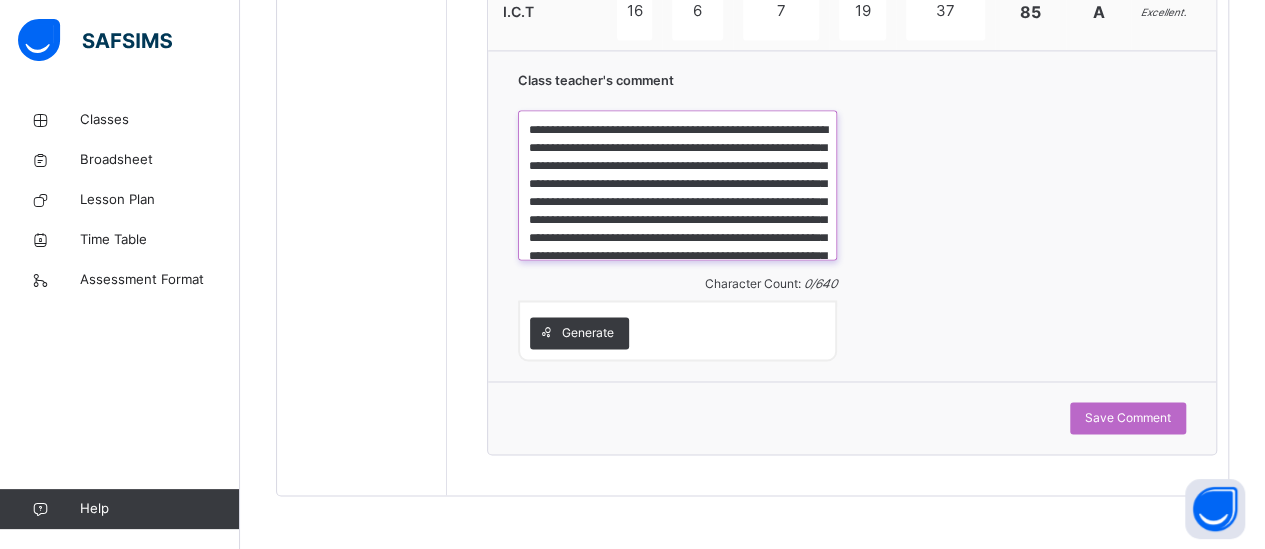 scroll, scrollTop: 76, scrollLeft: 0, axis: vertical 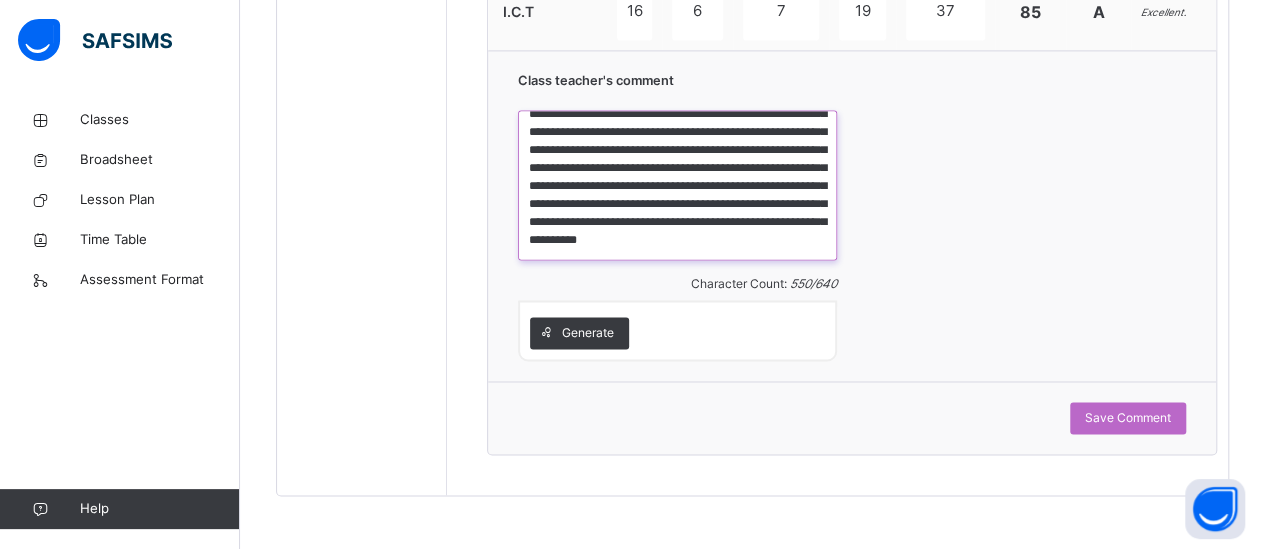 click on "**********" at bounding box center (677, 185) 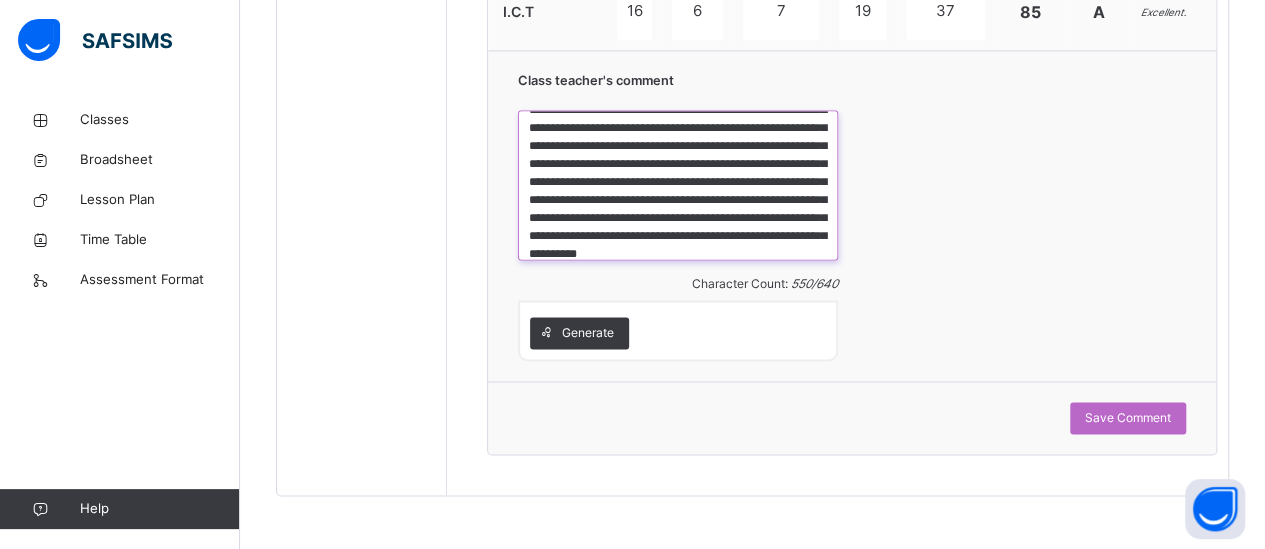 scroll, scrollTop: 36, scrollLeft: 0, axis: vertical 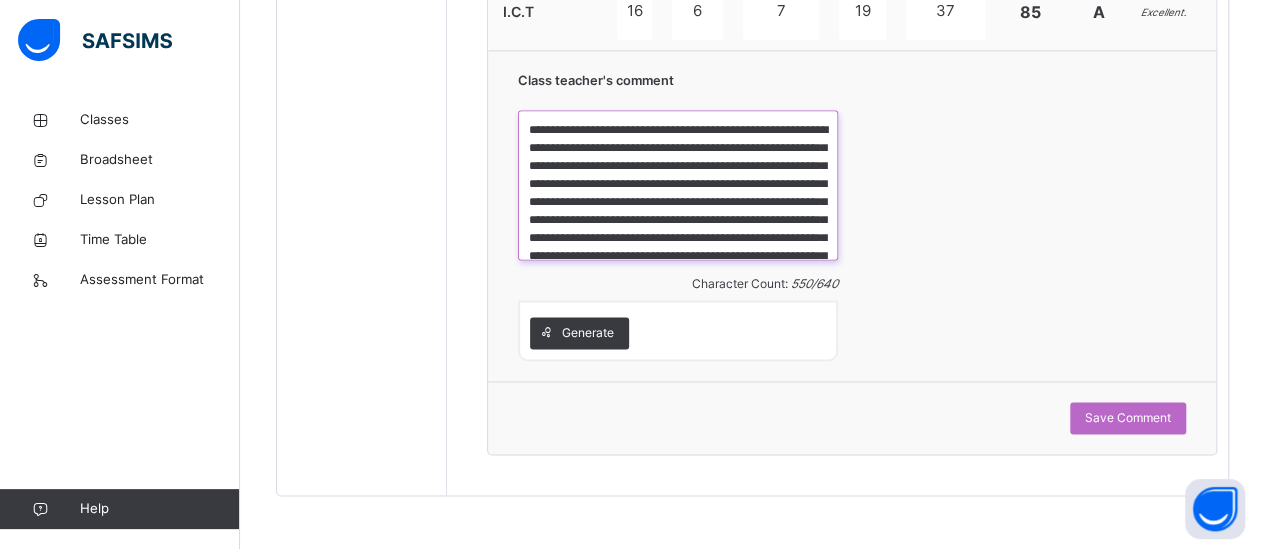 click on "**********" at bounding box center [678, 185] 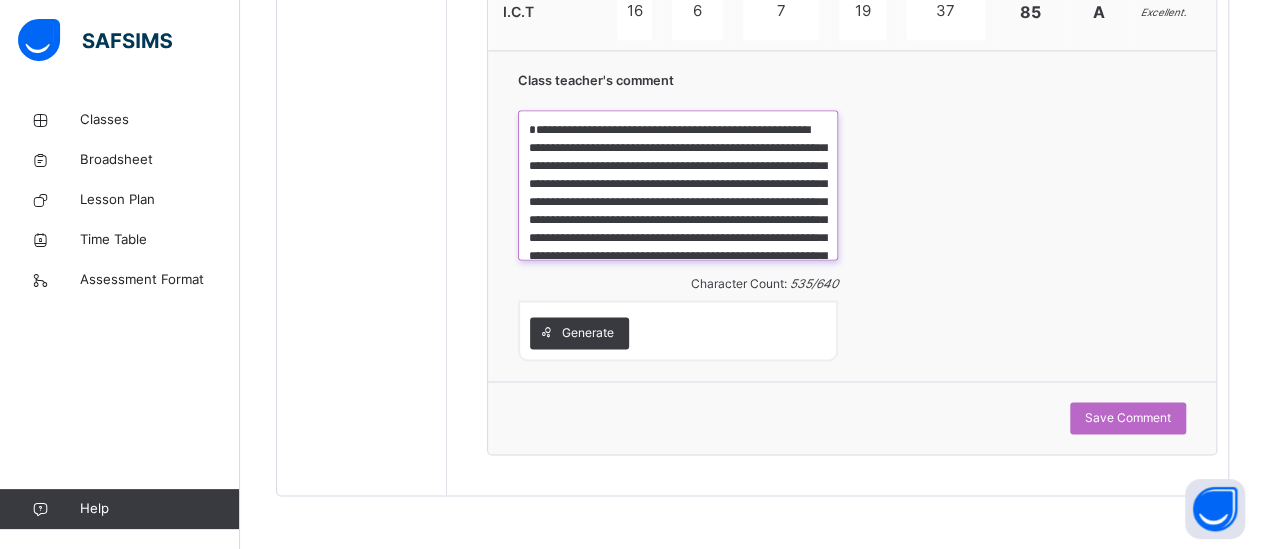 click on "**********" at bounding box center (678, 185) 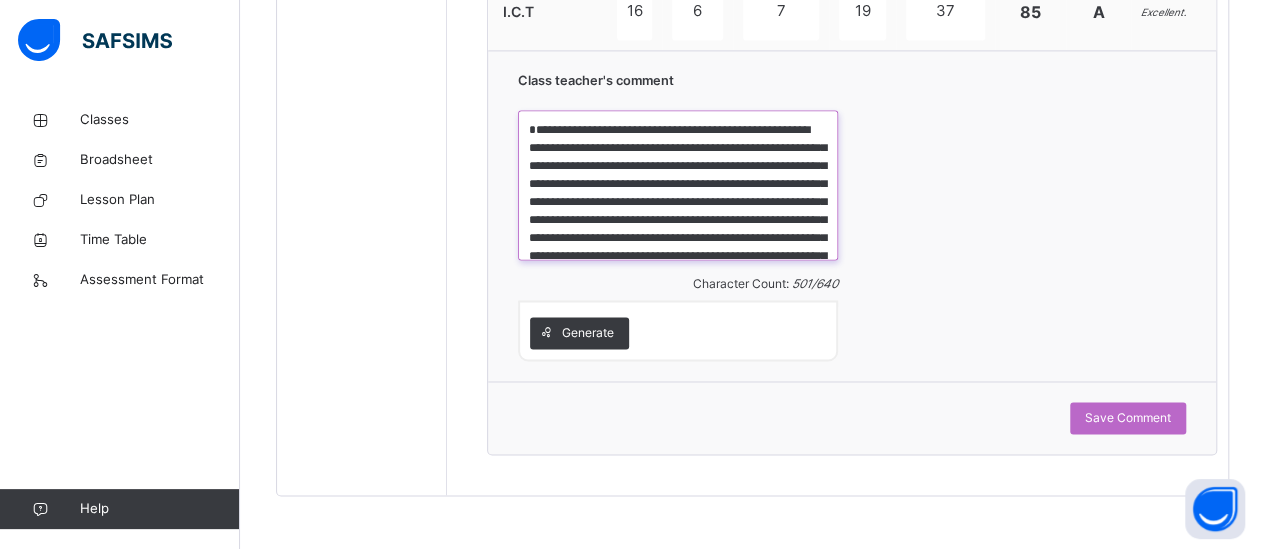 type on "**********" 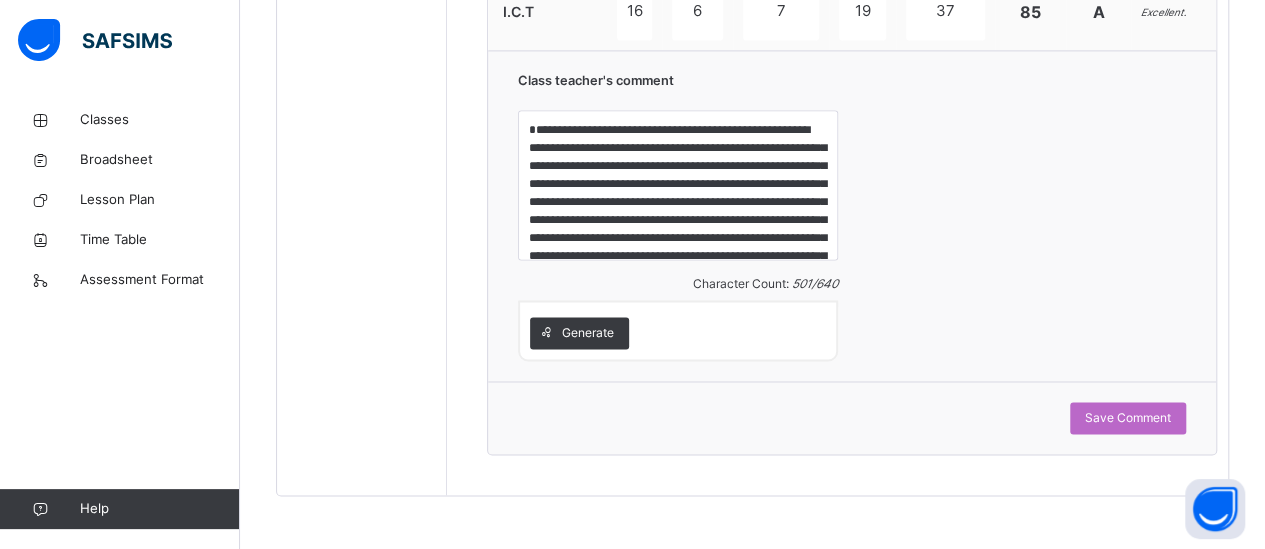 click on "**********" at bounding box center [852, 215] 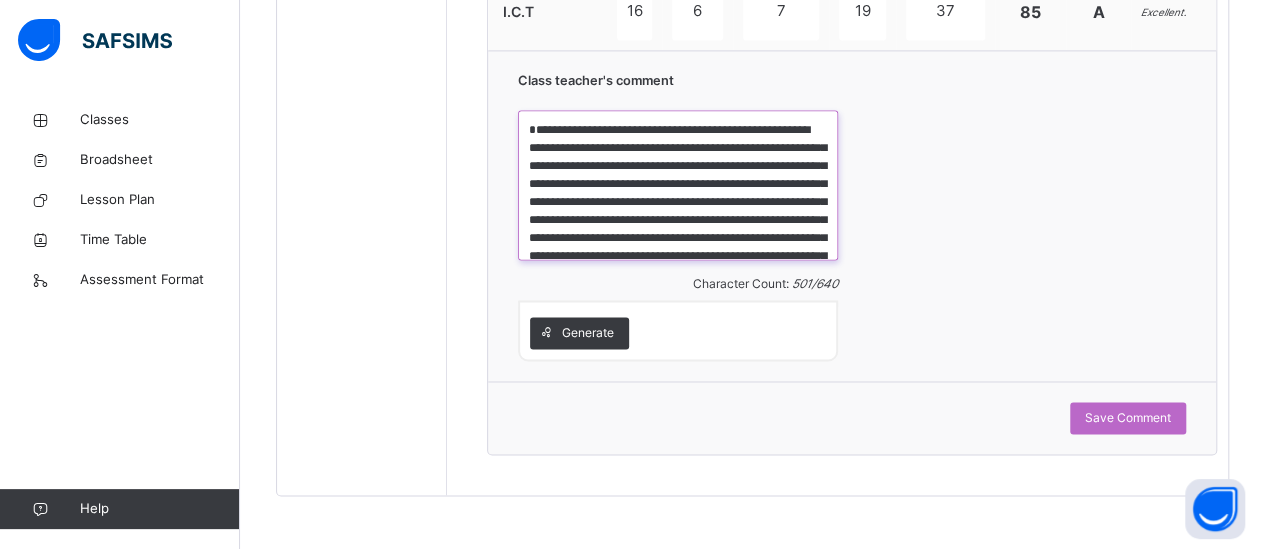 scroll, scrollTop: 40, scrollLeft: 0, axis: vertical 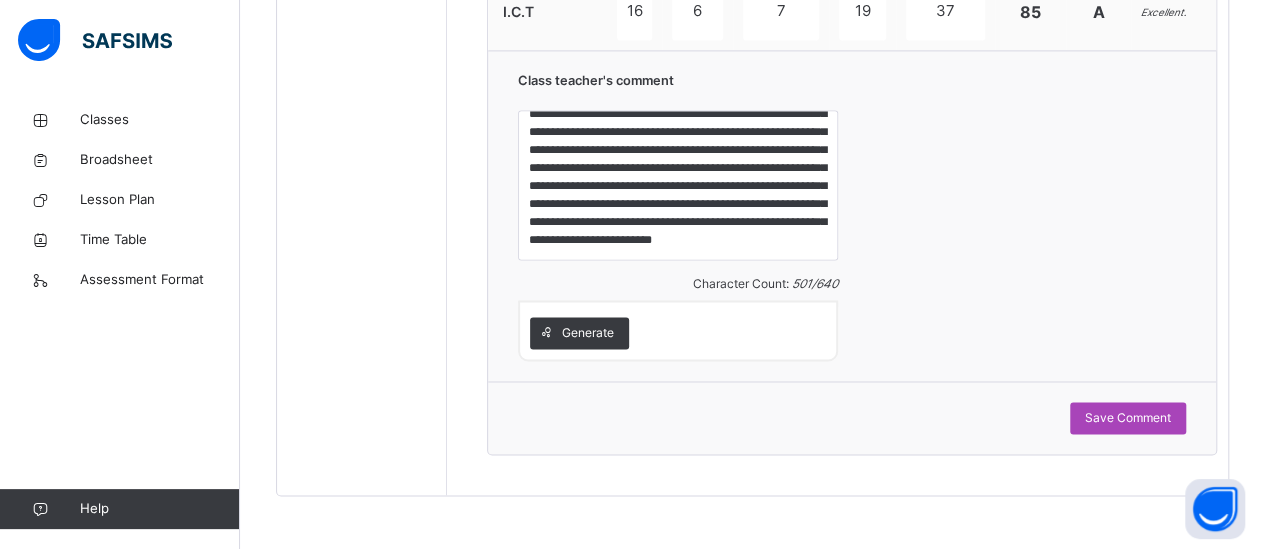 click on "Save Comment" at bounding box center [1128, 418] 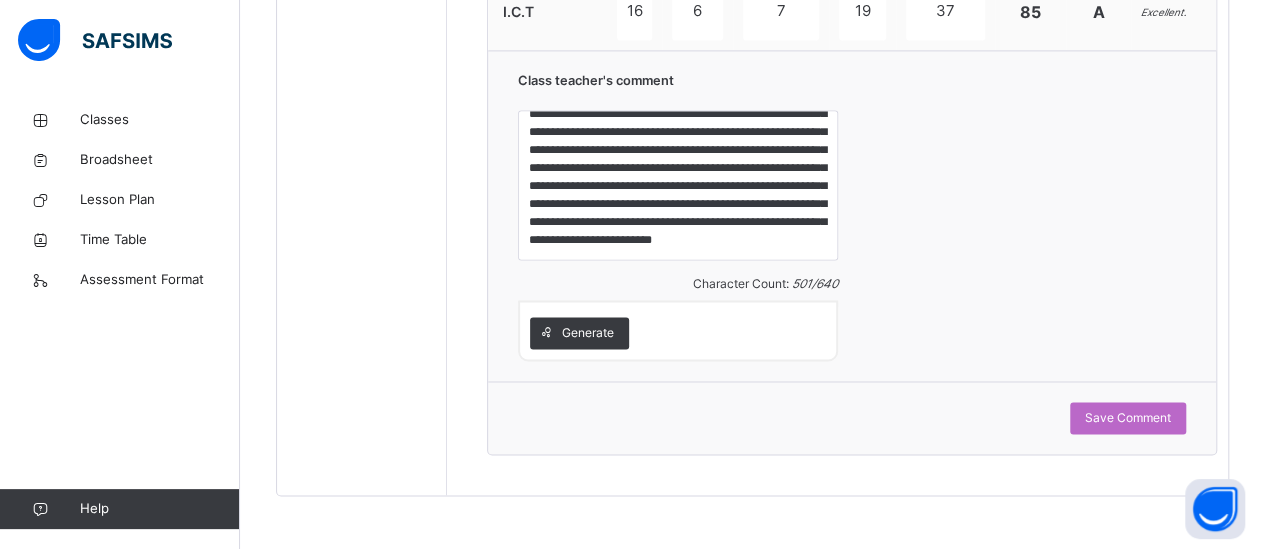 scroll, scrollTop: 991, scrollLeft: 0, axis: vertical 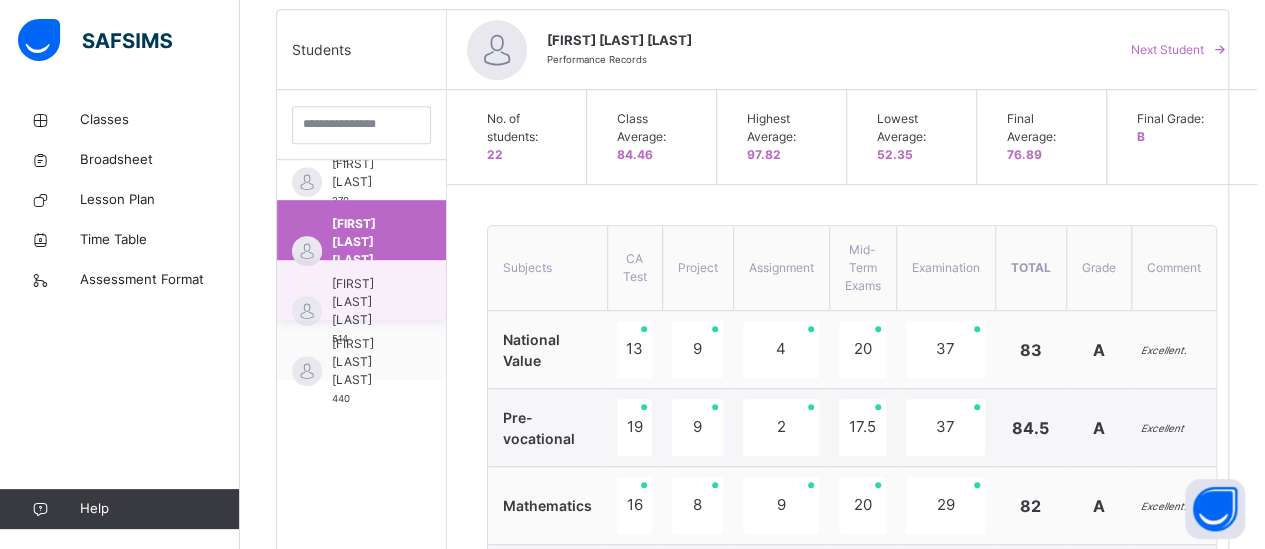 click on "[FIRST] [LAST] [LAST]" at bounding box center [366, 302] 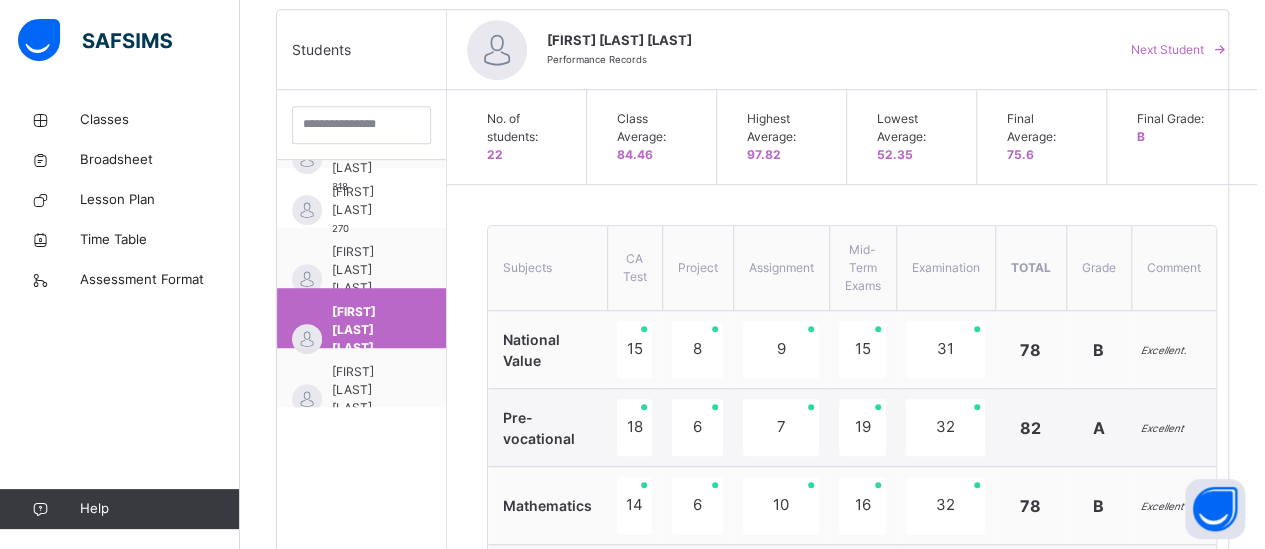 scroll, scrollTop: 1115, scrollLeft: 0, axis: vertical 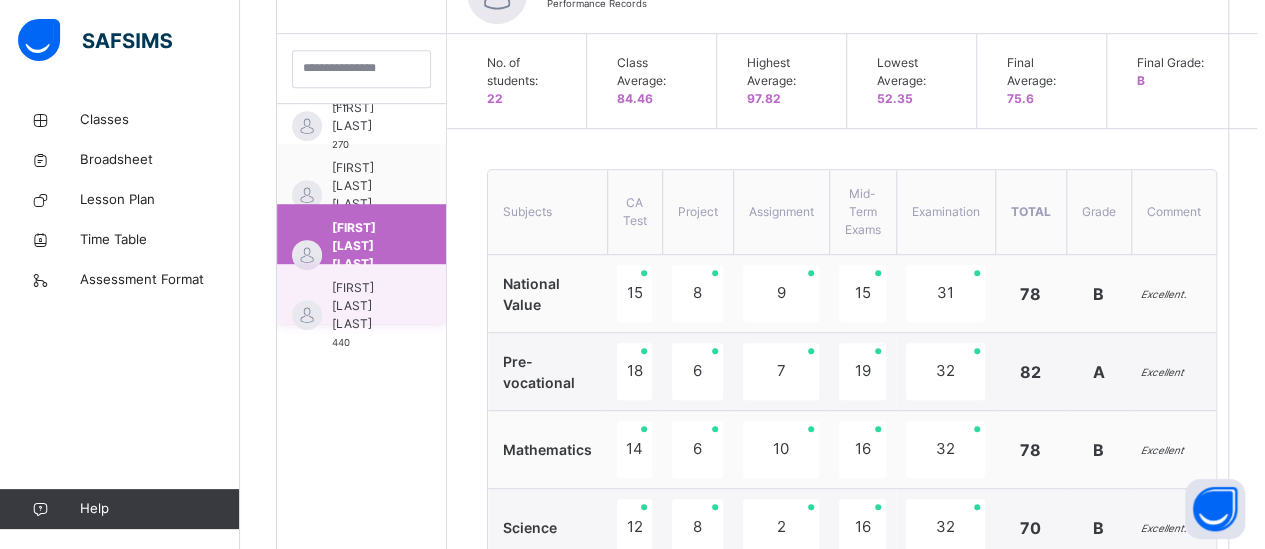 click on "[FIRST] [LAST] [LAST]" at bounding box center [366, 306] 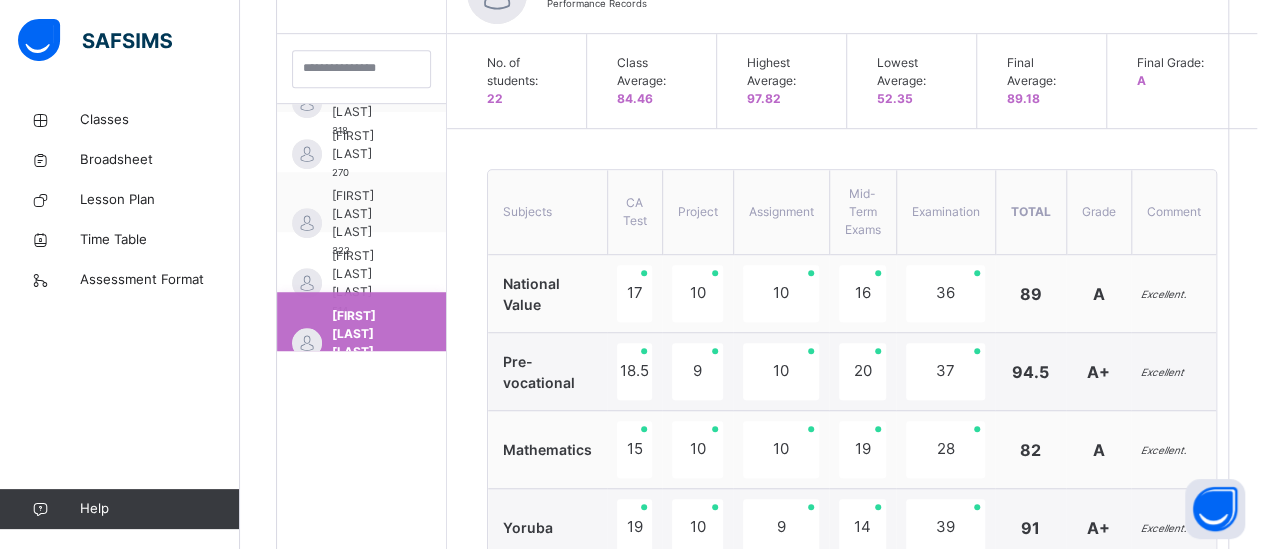 scroll, scrollTop: 1115, scrollLeft: 0, axis: vertical 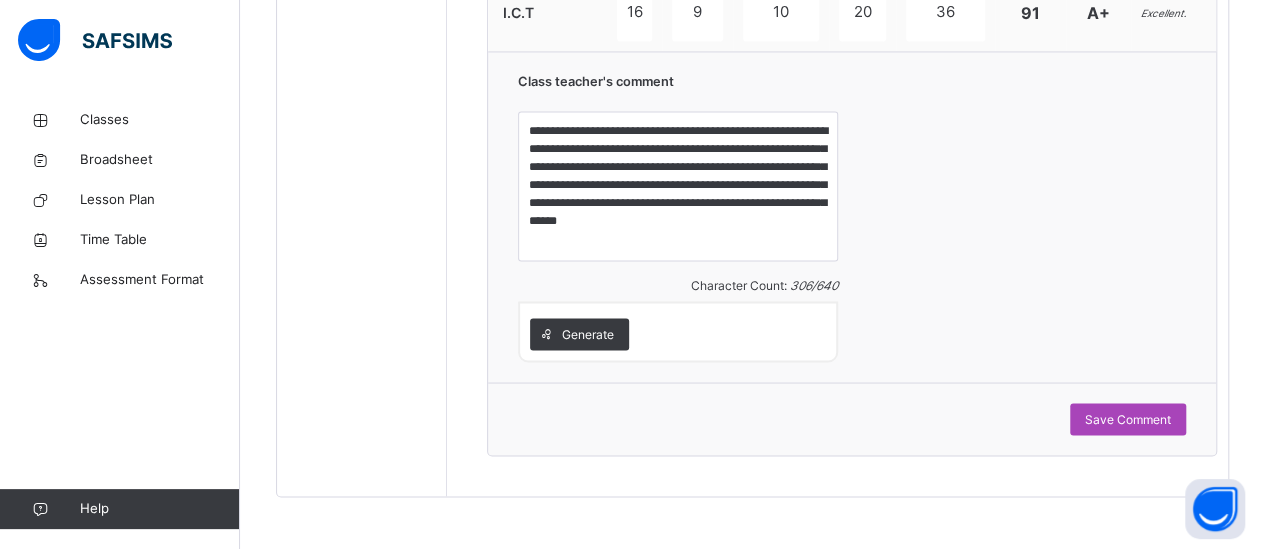 click on "Save Comment" at bounding box center (1128, 419) 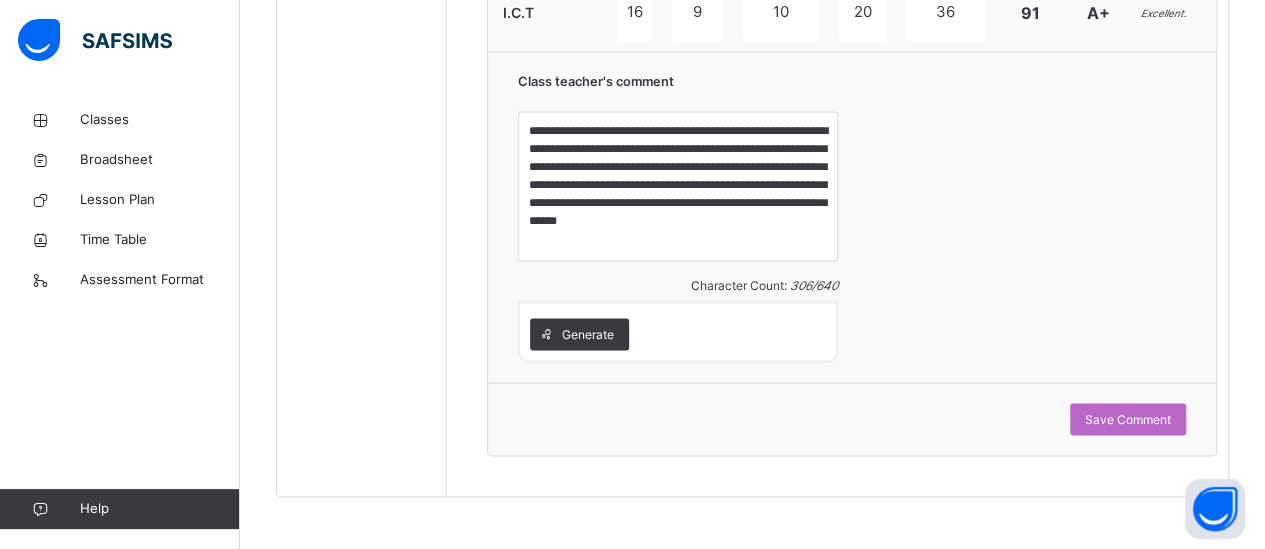 scroll, scrollTop: 25, scrollLeft: 0, axis: vertical 